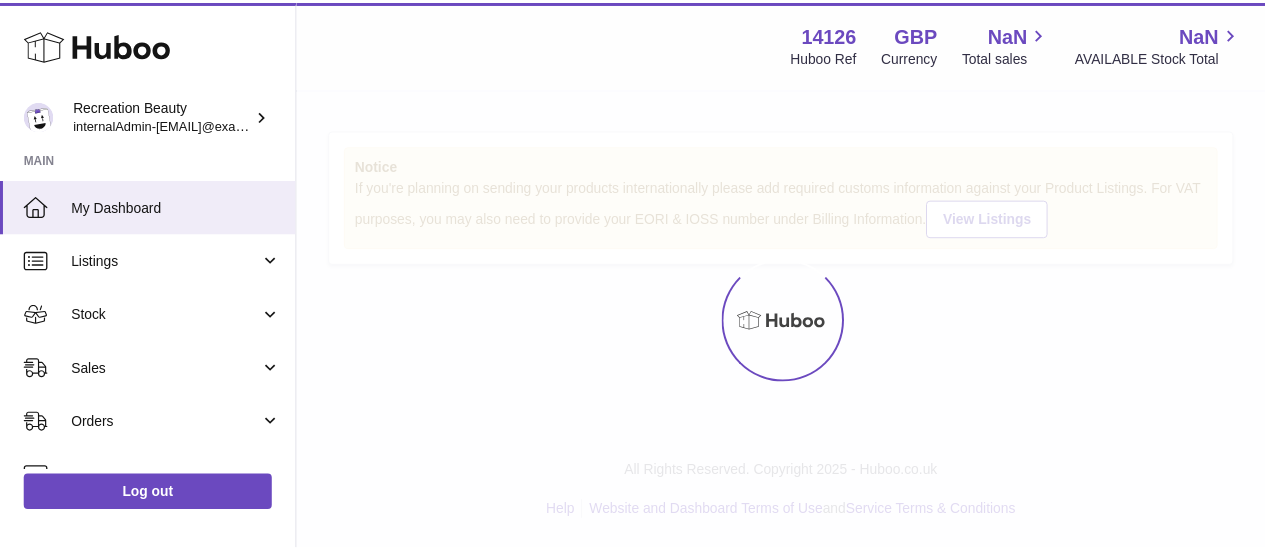 scroll, scrollTop: 0, scrollLeft: 0, axis: both 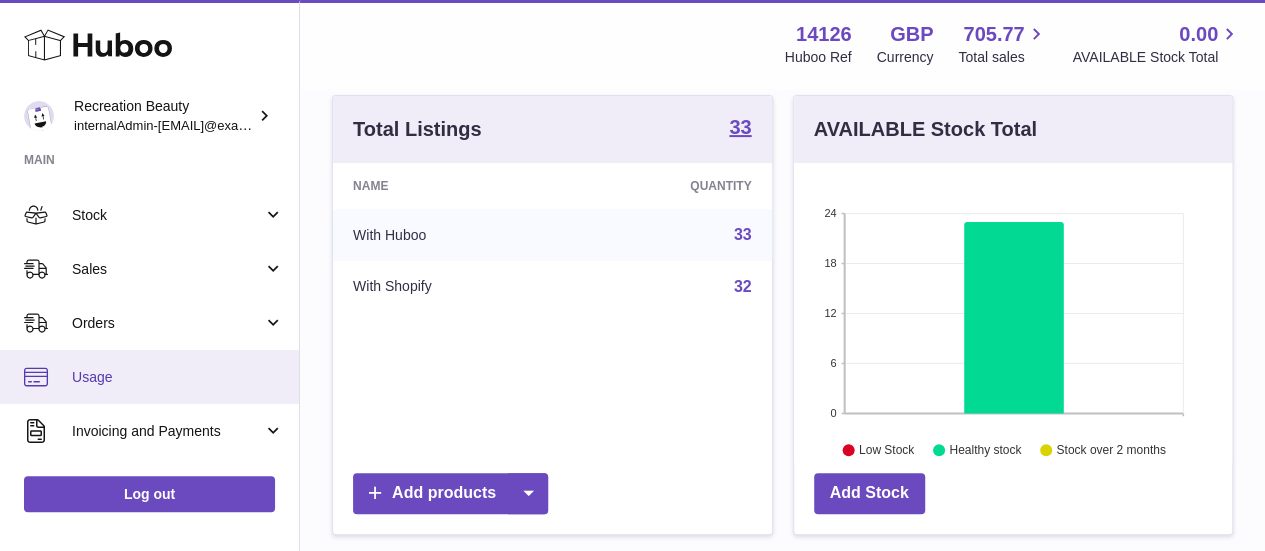 click on "Usage" at bounding box center [149, 377] 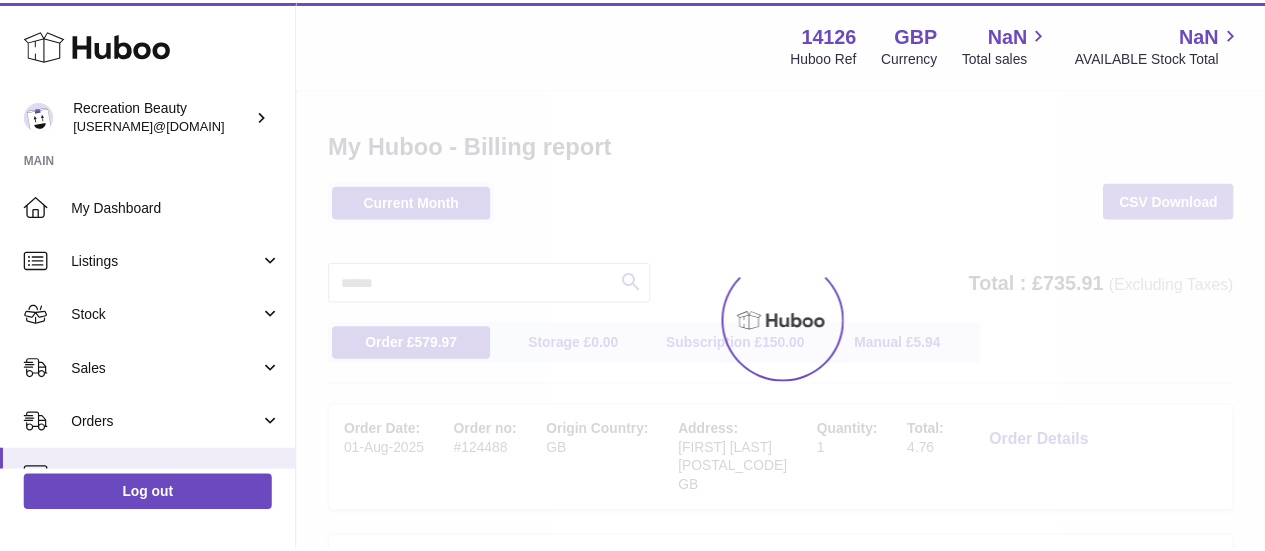 scroll, scrollTop: 0, scrollLeft: 0, axis: both 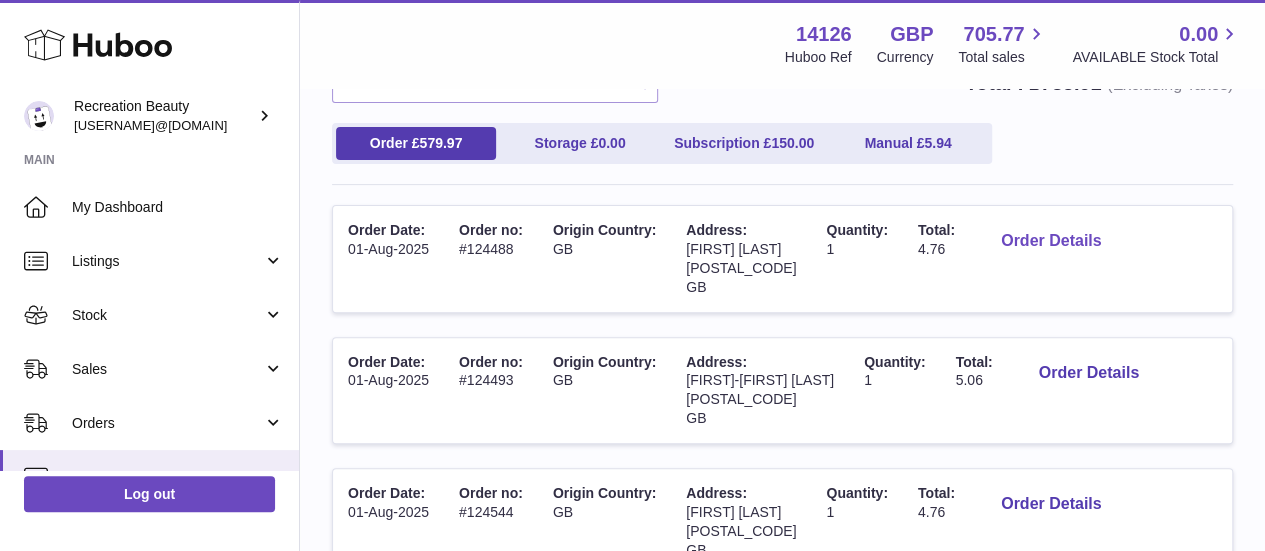click on "Order Details" at bounding box center (1051, 241) 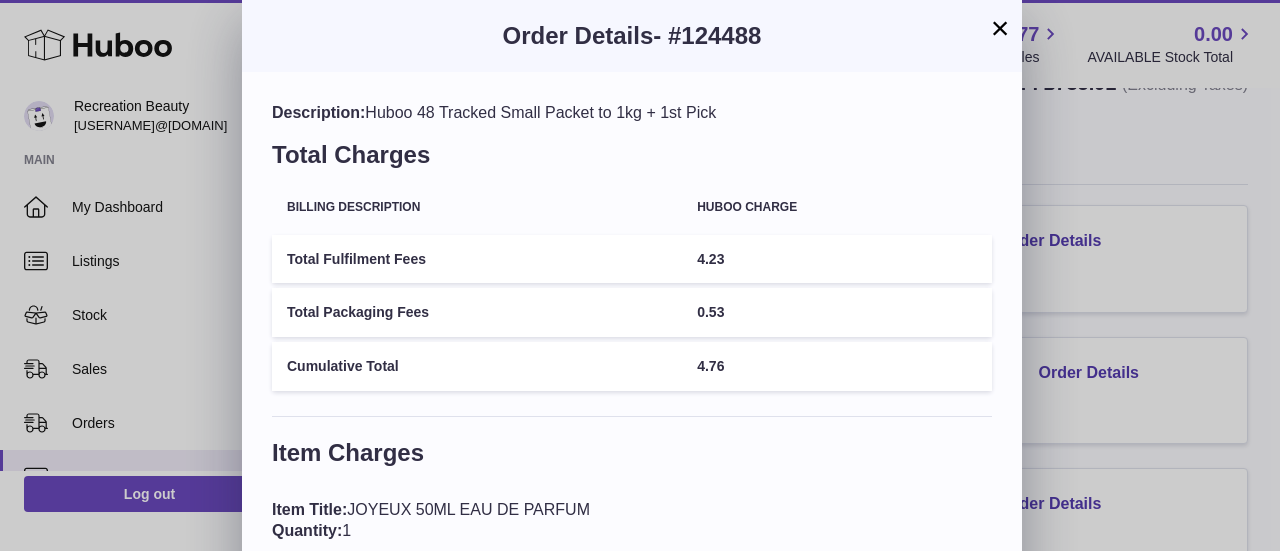 click on "×" at bounding box center [1000, 28] 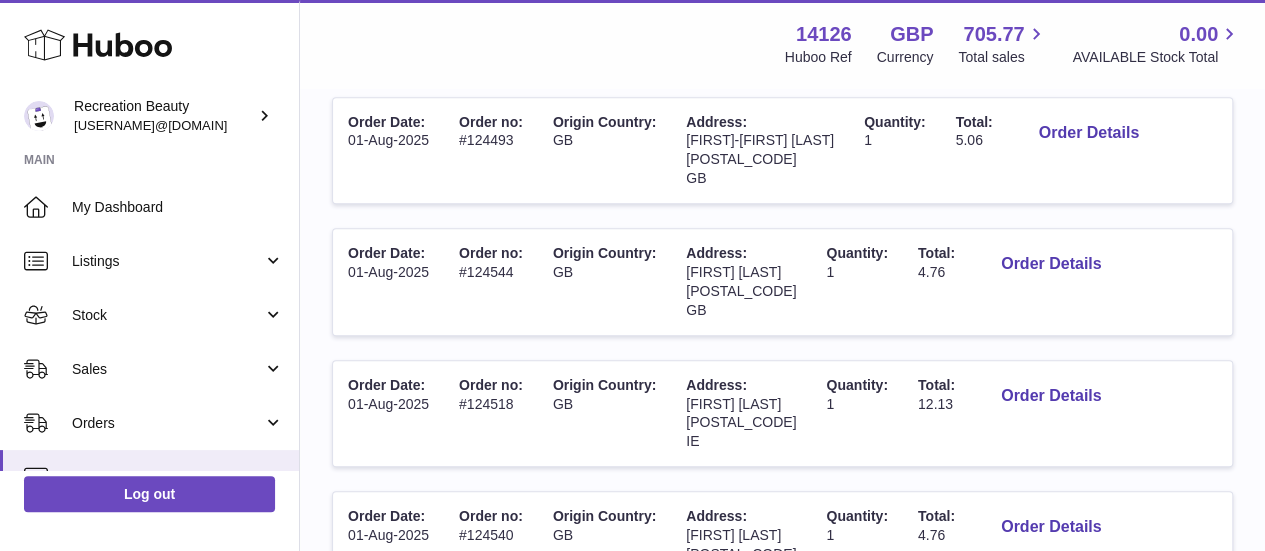 scroll, scrollTop: 600, scrollLeft: 0, axis: vertical 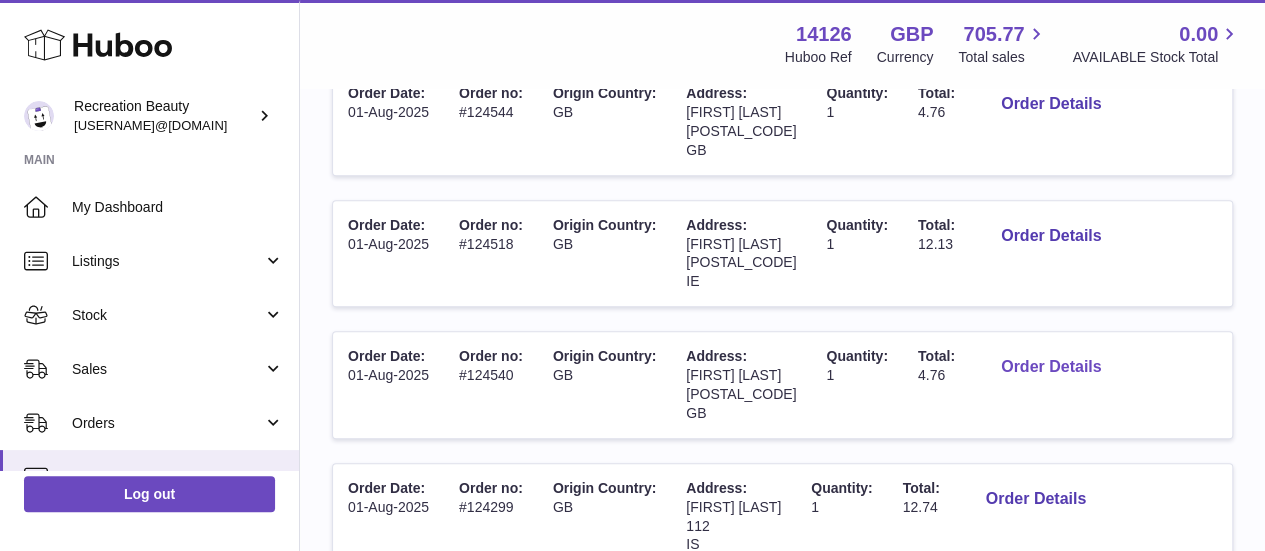 click on "Order Details" at bounding box center (1051, 367) 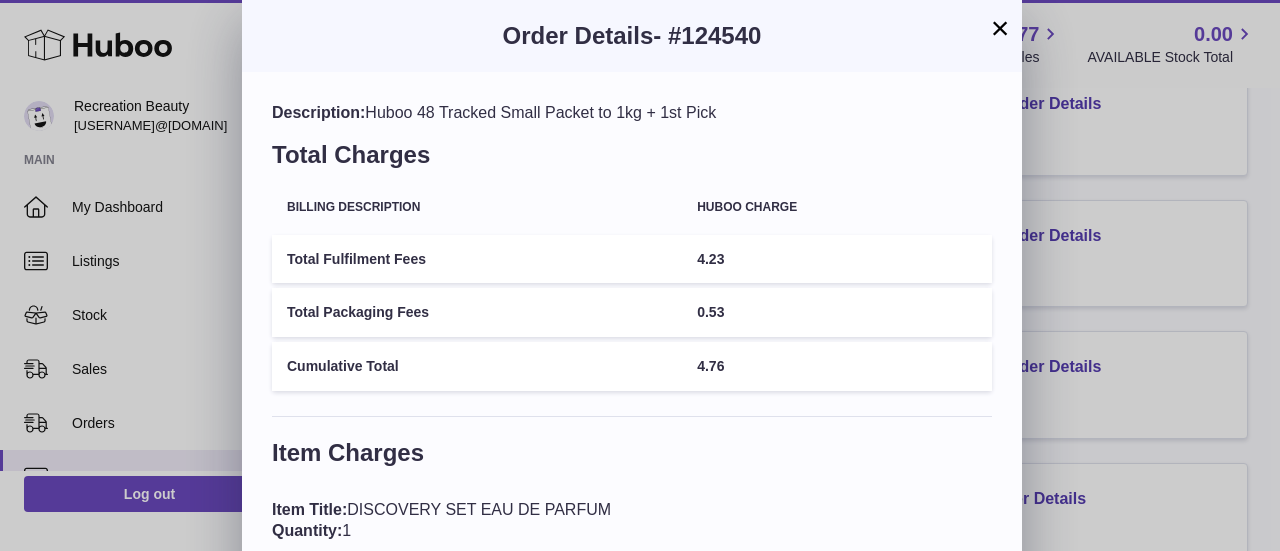 click on "×" at bounding box center [1000, 28] 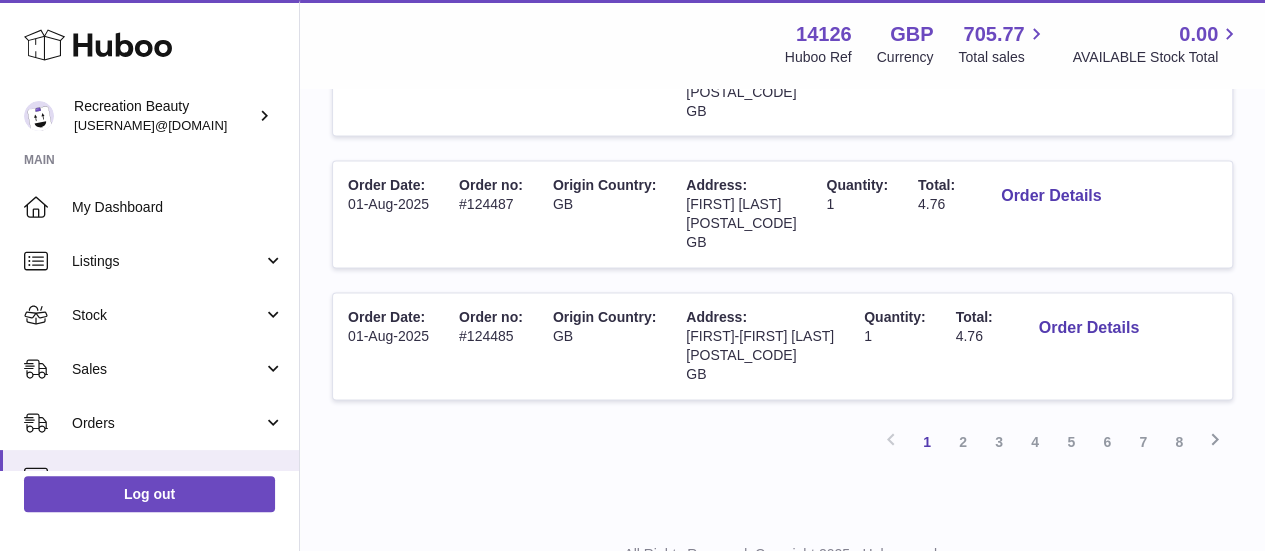 scroll, scrollTop: 1371, scrollLeft: 0, axis: vertical 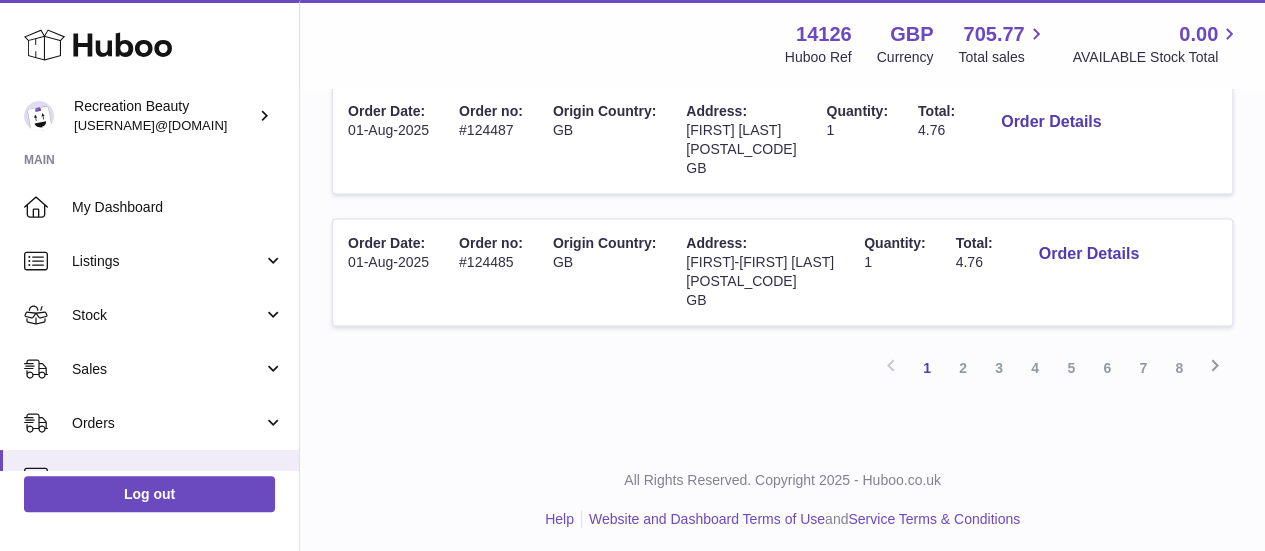 click on "2" at bounding box center (963, 368) 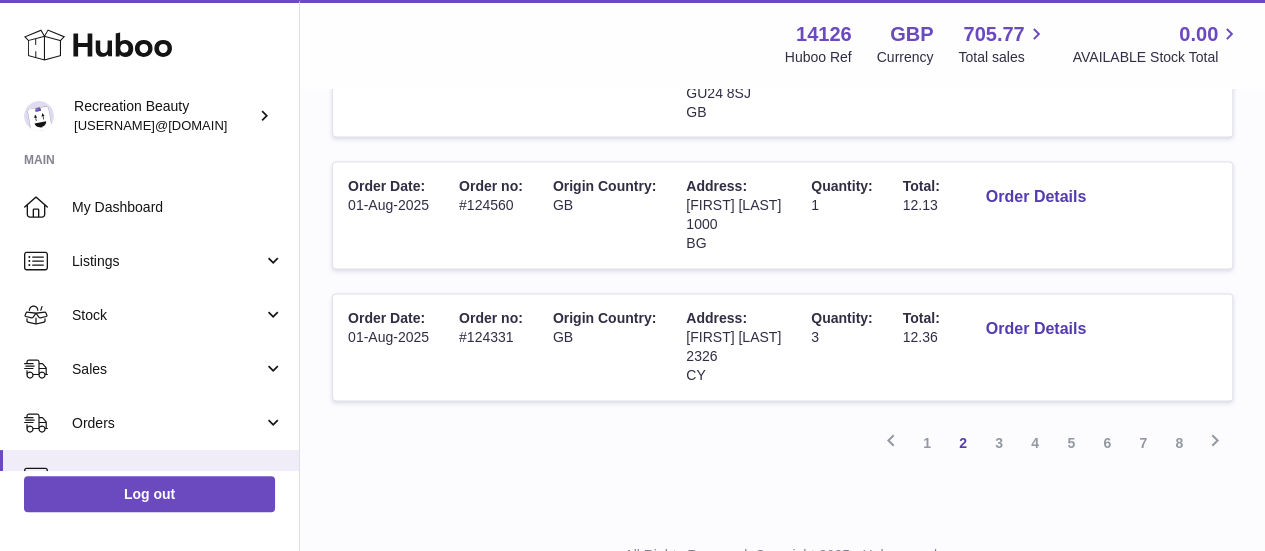 scroll, scrollTop: 1371, scrollLeft: 0, axis: vertical 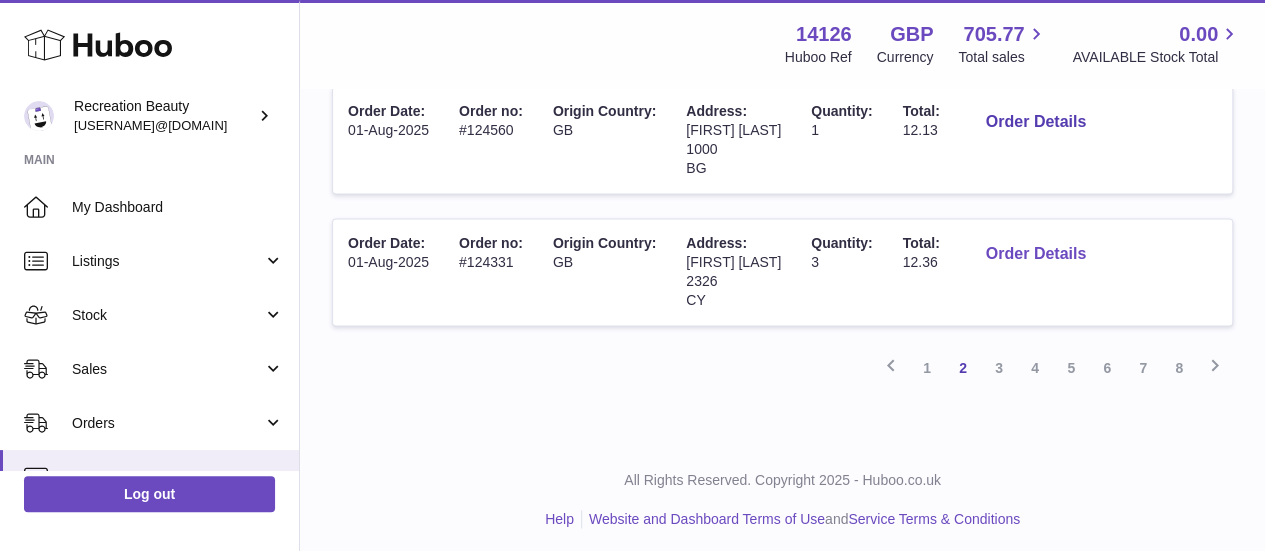 click on "Order Details" at bounding box center [1036, 254] 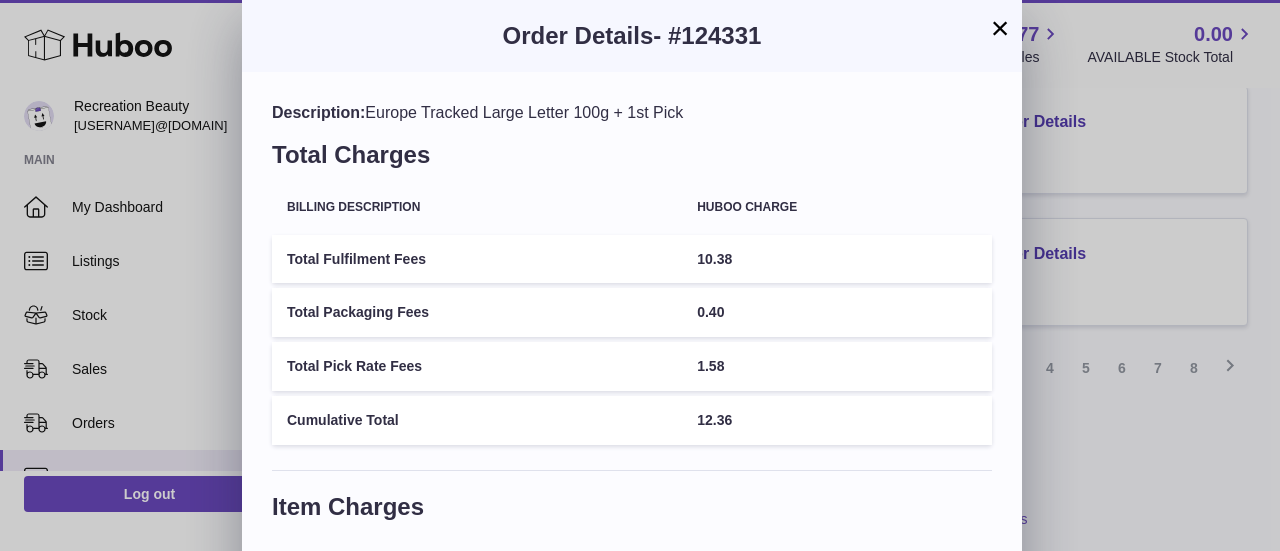 click on "×" at bounding box center [1000, 28] 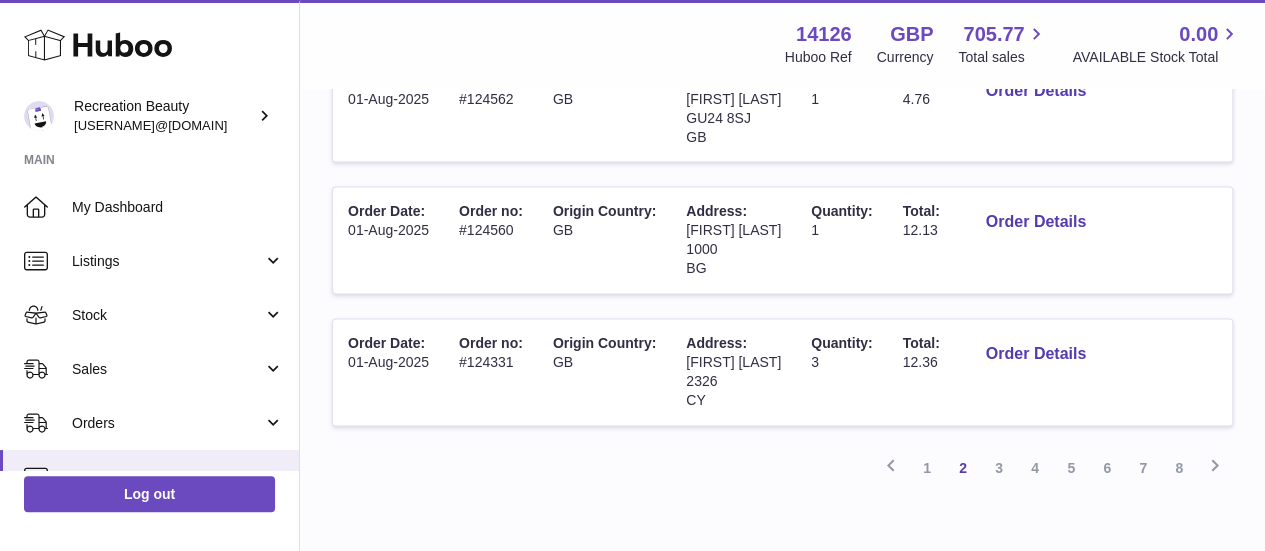 scroll, scrollTop: 1171, scrollLeft: 0, axis: vertical 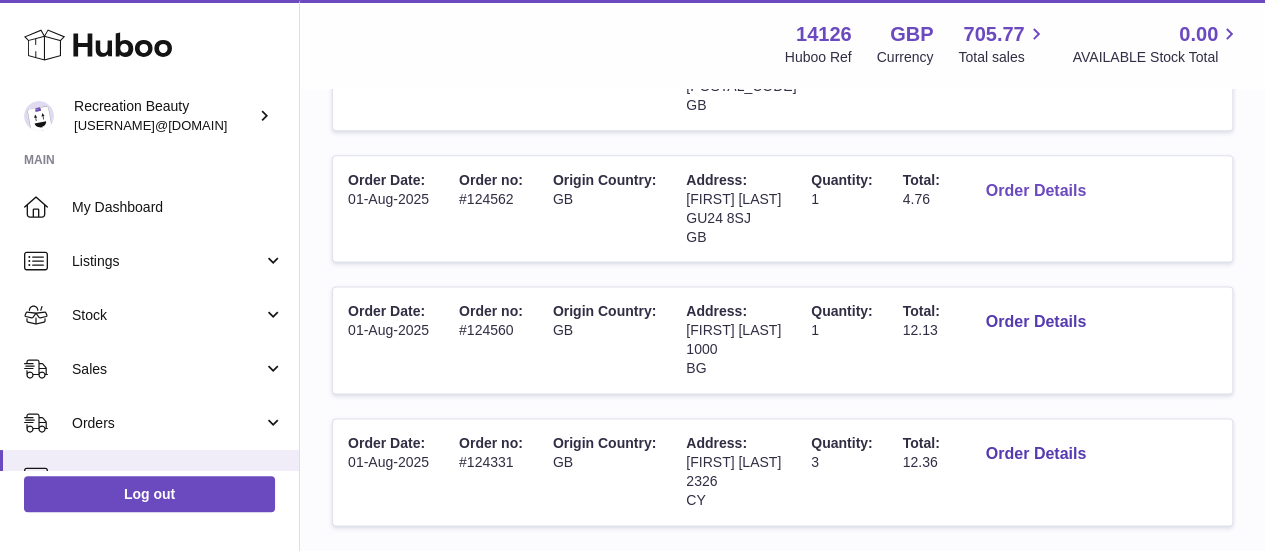 click on "Order Details" at bounding box center (1036, 191) 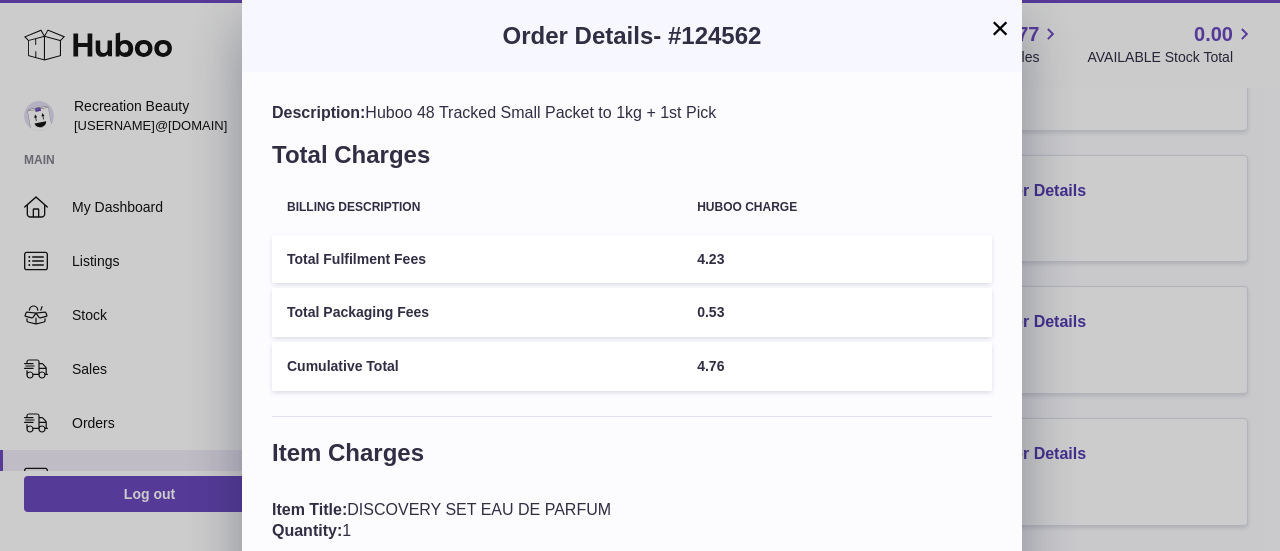 click on "×" at bounding box center [1000, 28] 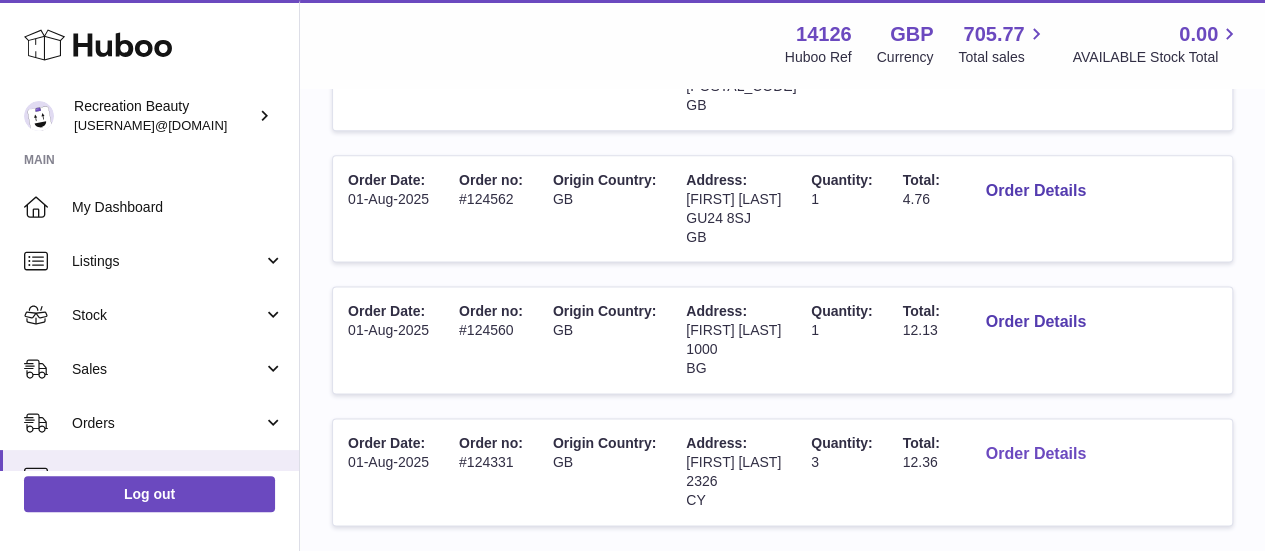 click on "Order Details" at bounding box center [1036, 454] 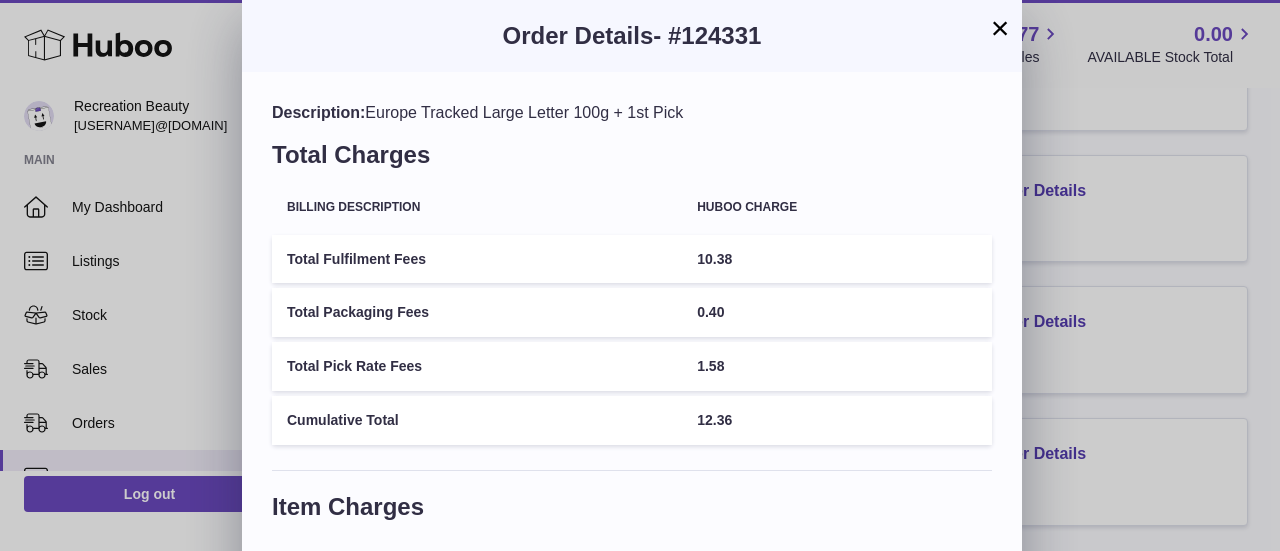 click on "×" at bounding box center [1000, 28] 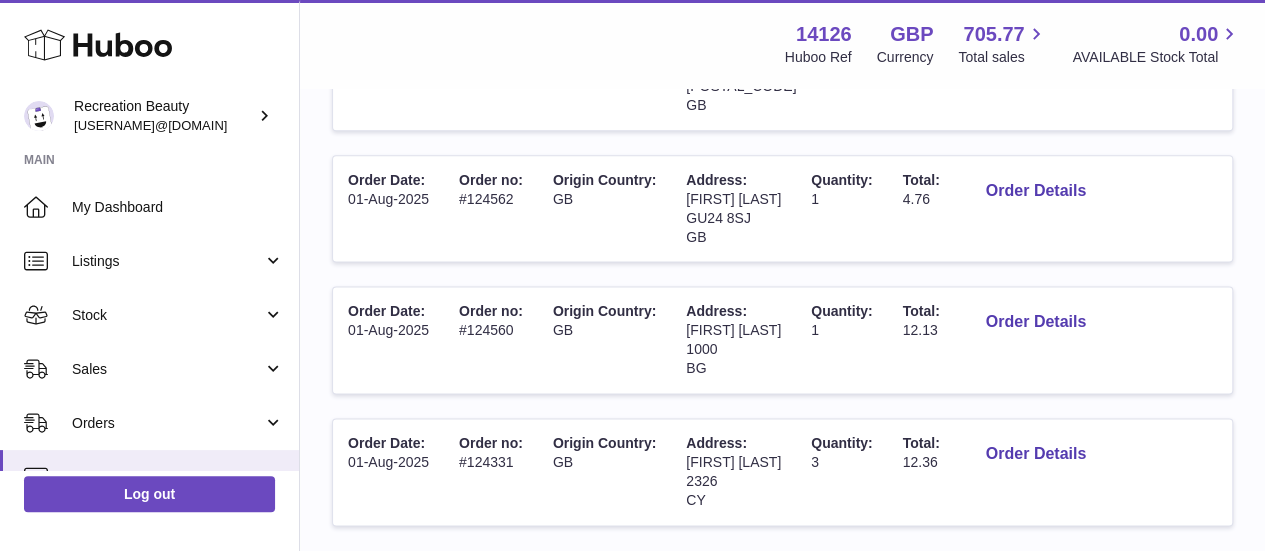 scroll, scrollTop: 1371, scrollLeft: 0, axis: vertical 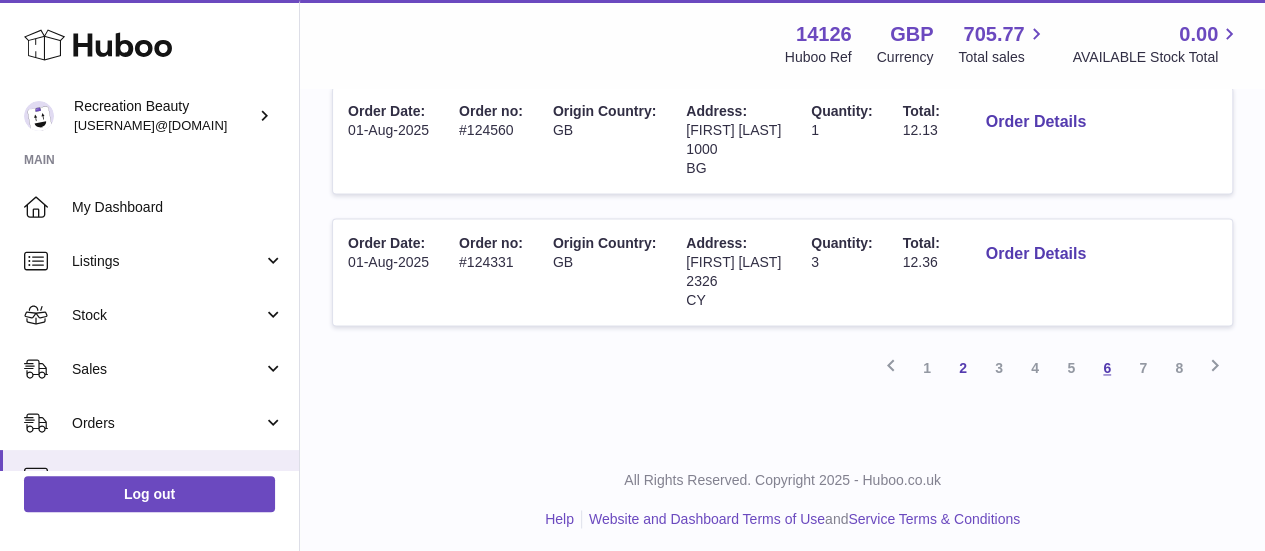 click on "6" at bounding box center [1107, 368] 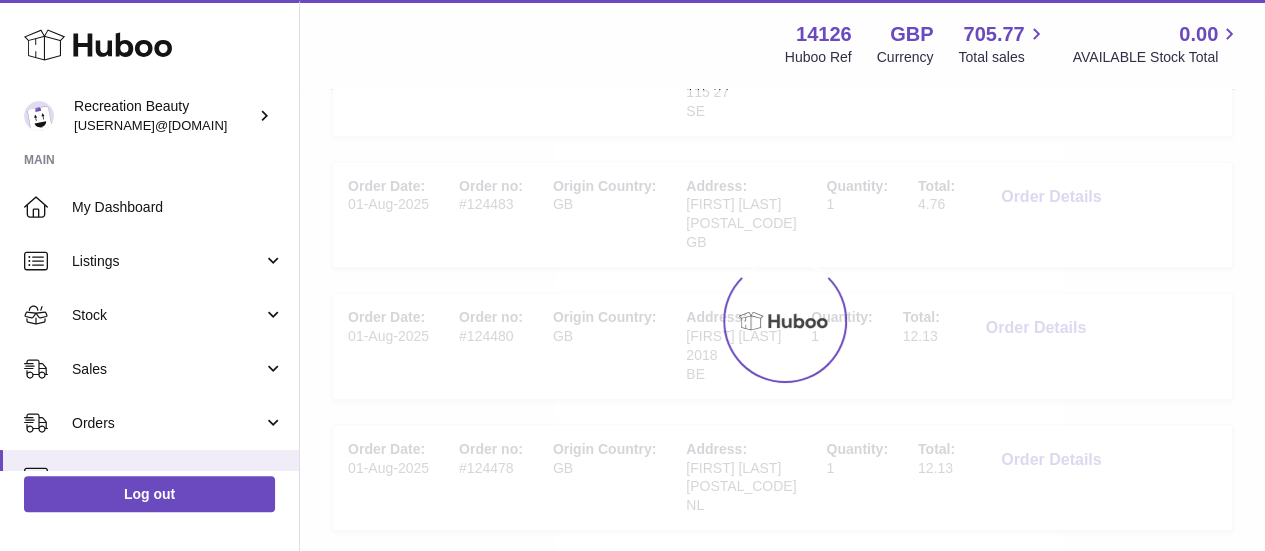 scroll, scrollTop: 90, scrollLeft: 0, axis: vertical 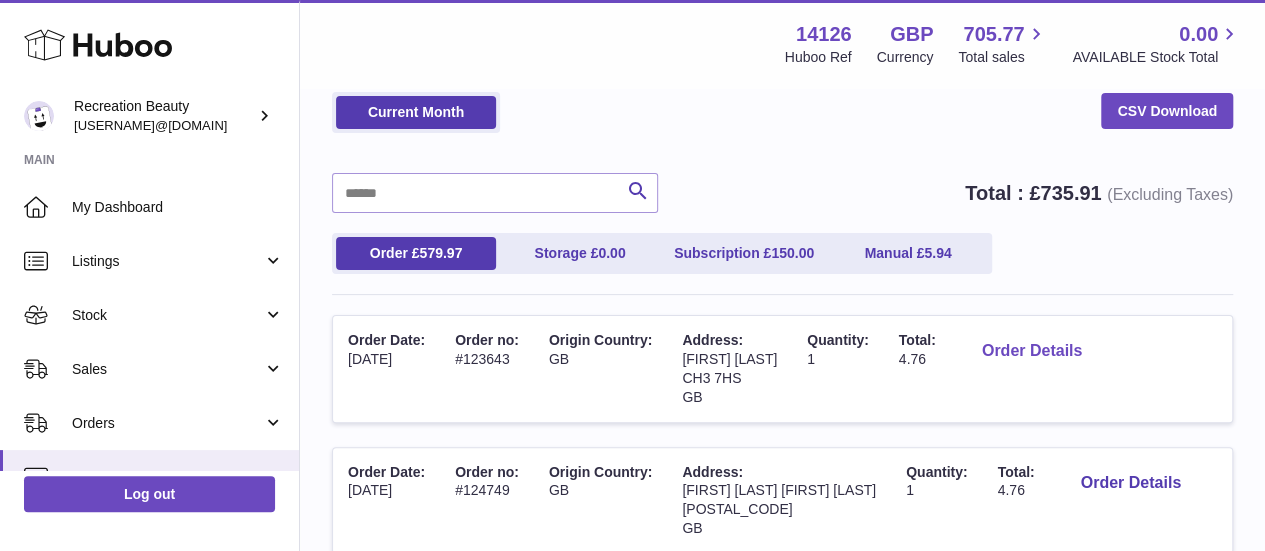 click on "Order Details" at bounding box center [1032, 351] 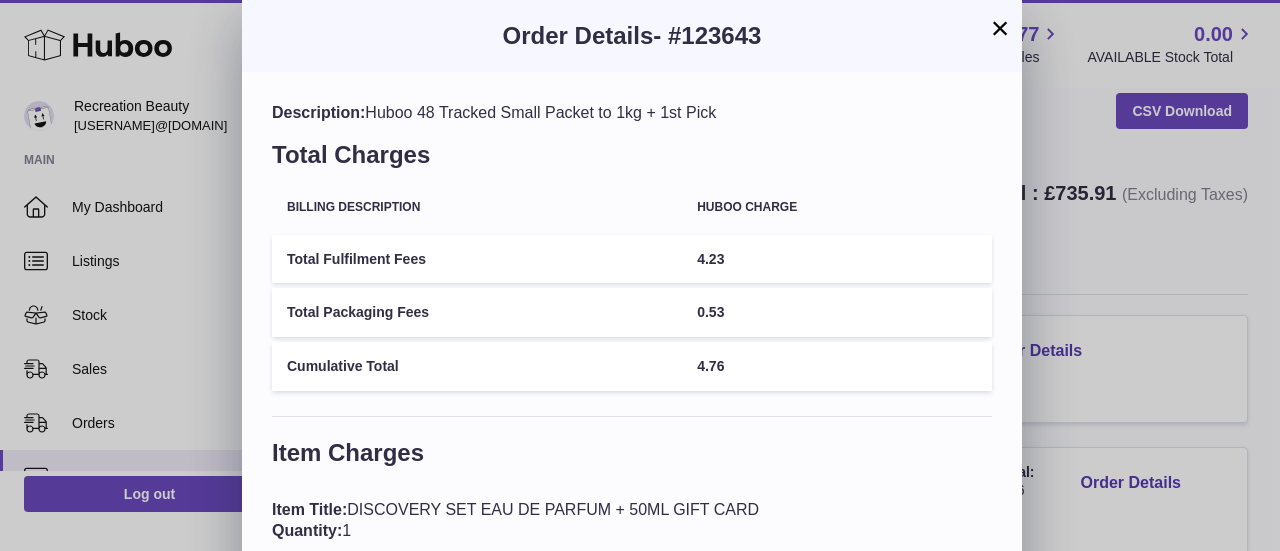 click on "×" at bounding box center [1000, 28] 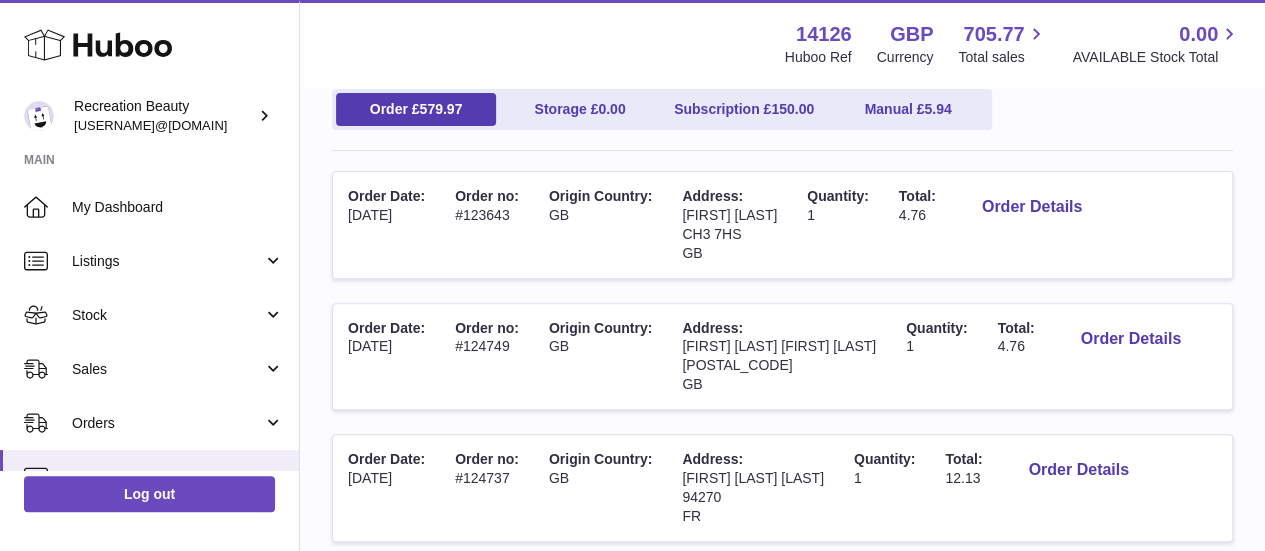 scroll, scrollTop: 290, scrollLeft: 0, axis: vertical 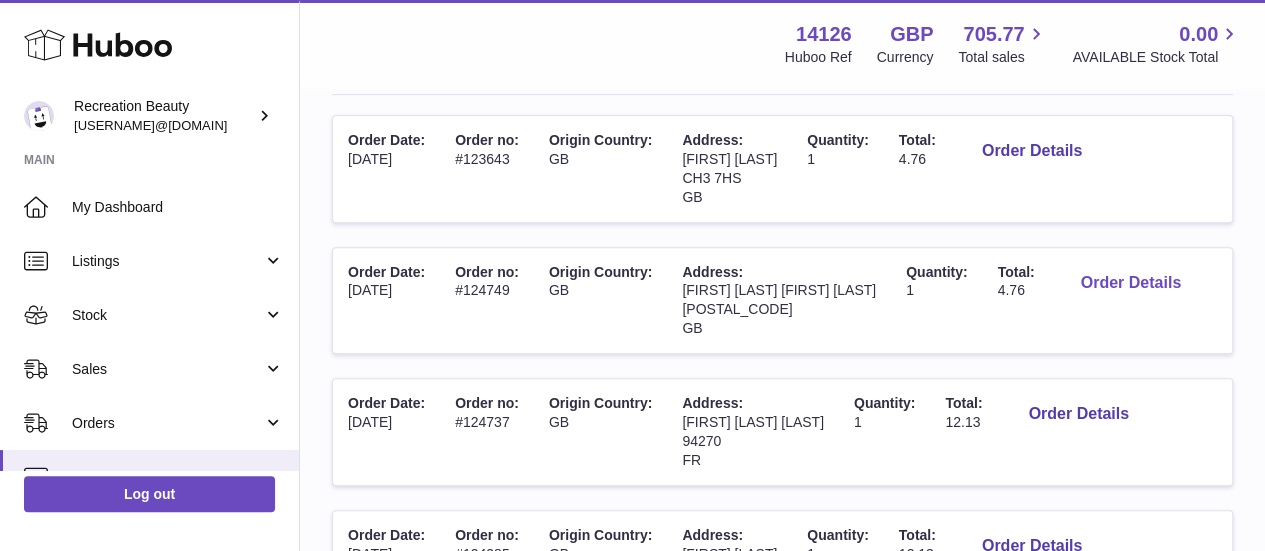 click on "Order Details" at bounding box center (1130, 283) 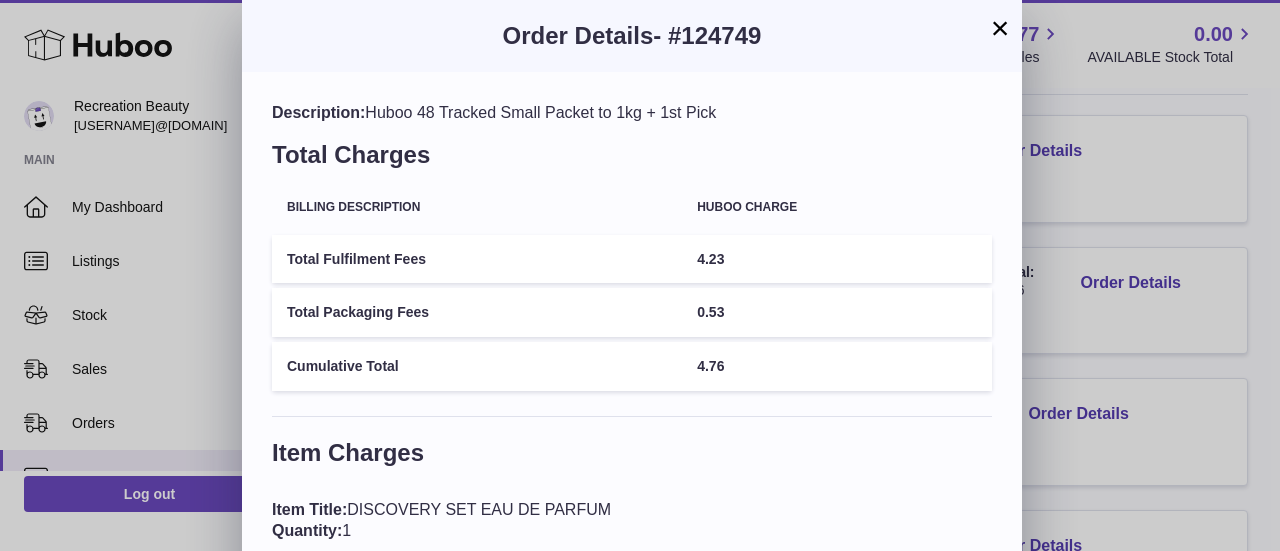 click on "×" at bounding box center (1000, 28) 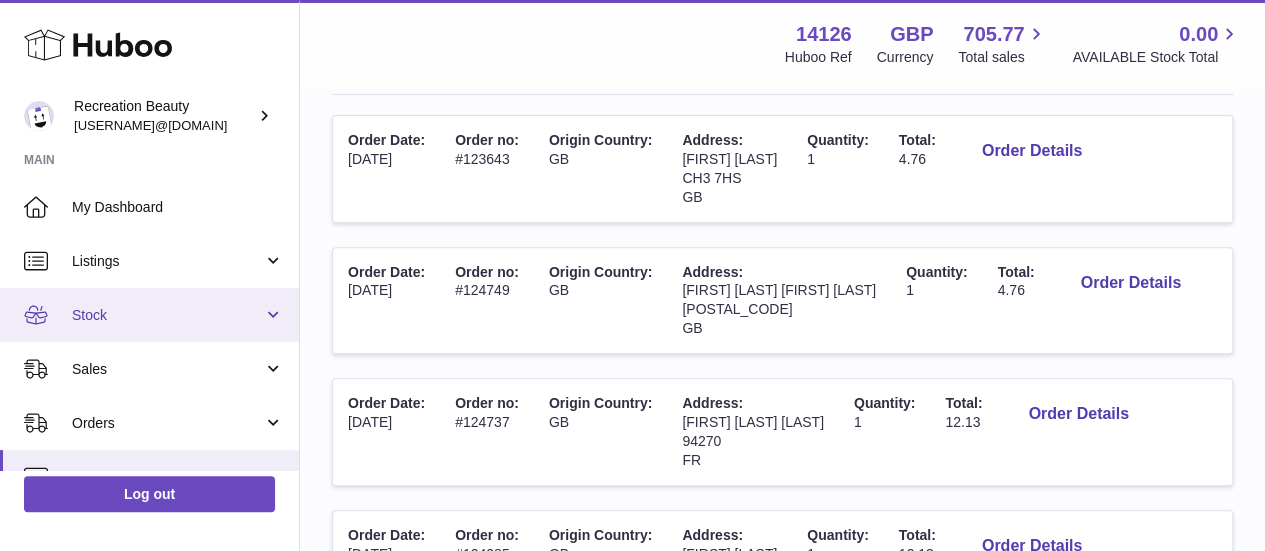 scroll, scrollTop: 200, scrollLeft: 0, axis: vertical 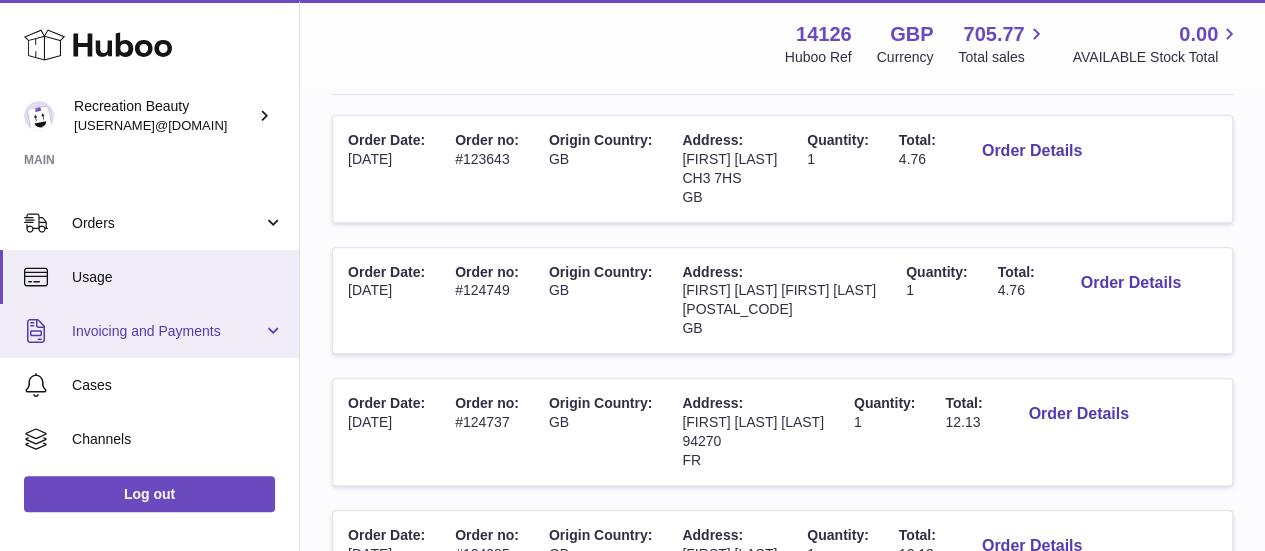click on "Invoicing and Payments" at bounding box center (167, 331) 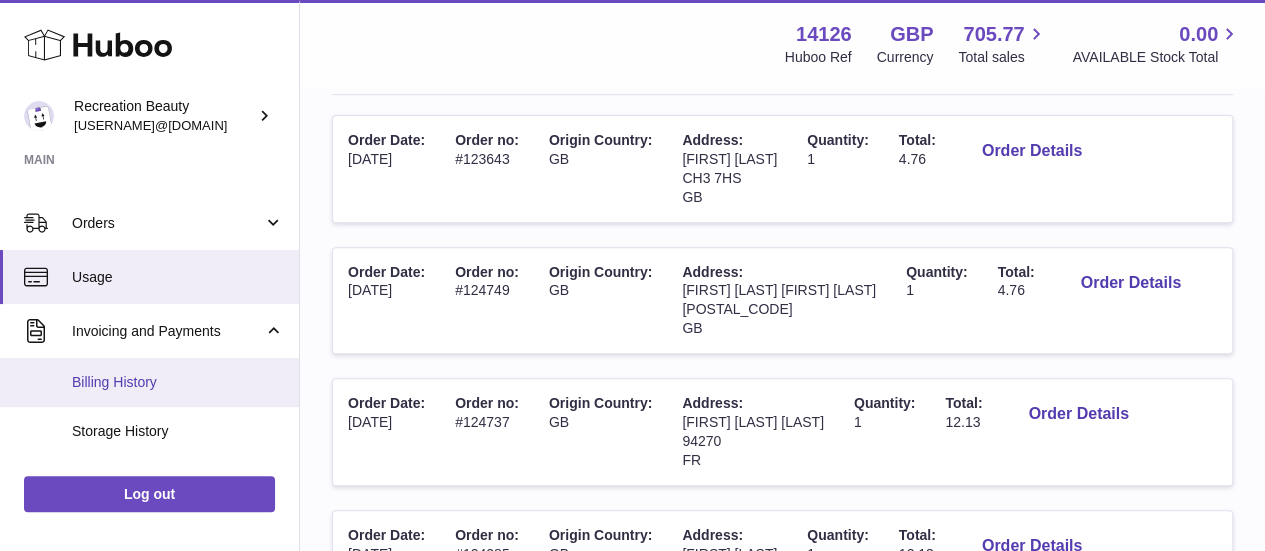 click on "Billing History" at bounding box center (149, 382) 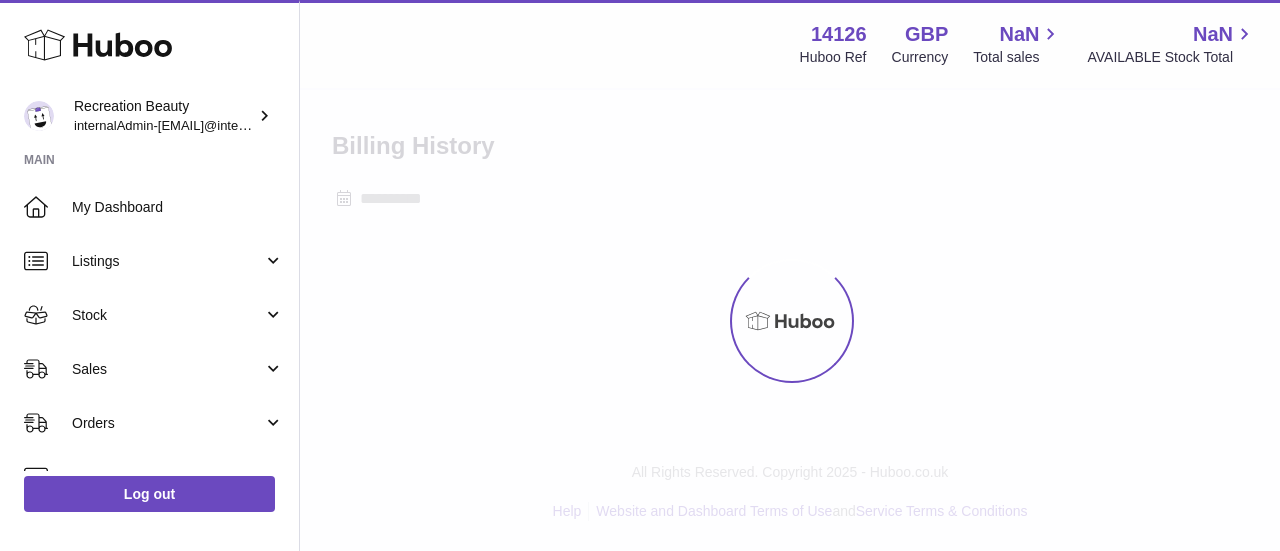 scroll, scrollTop: 0, scrollLeft: 0, axis: both 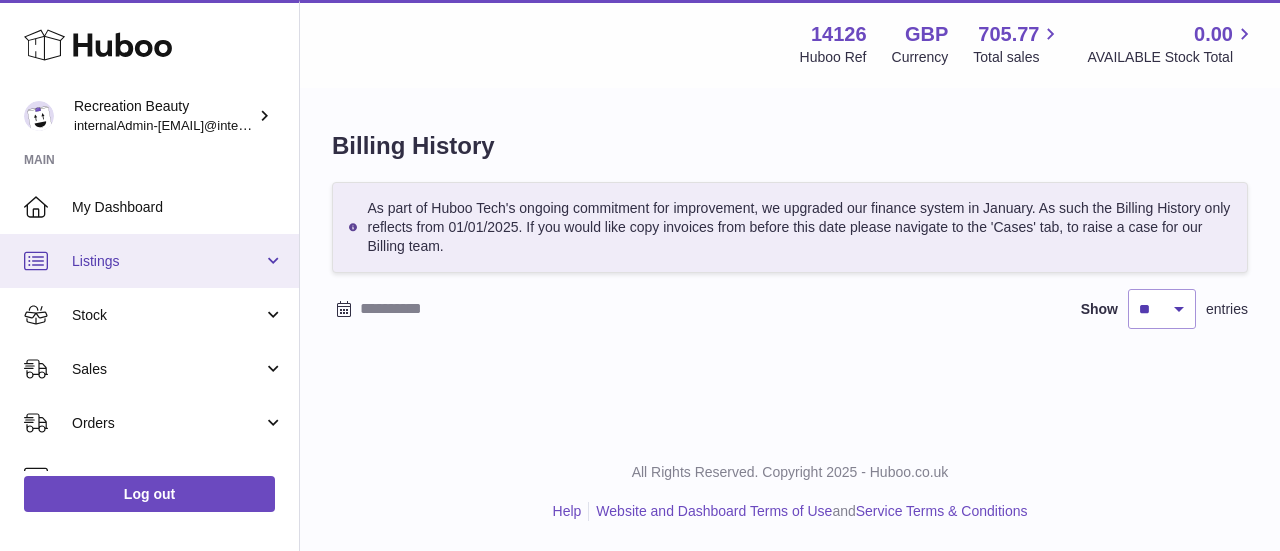 click on "Listings" at bounding box center [167, 261] 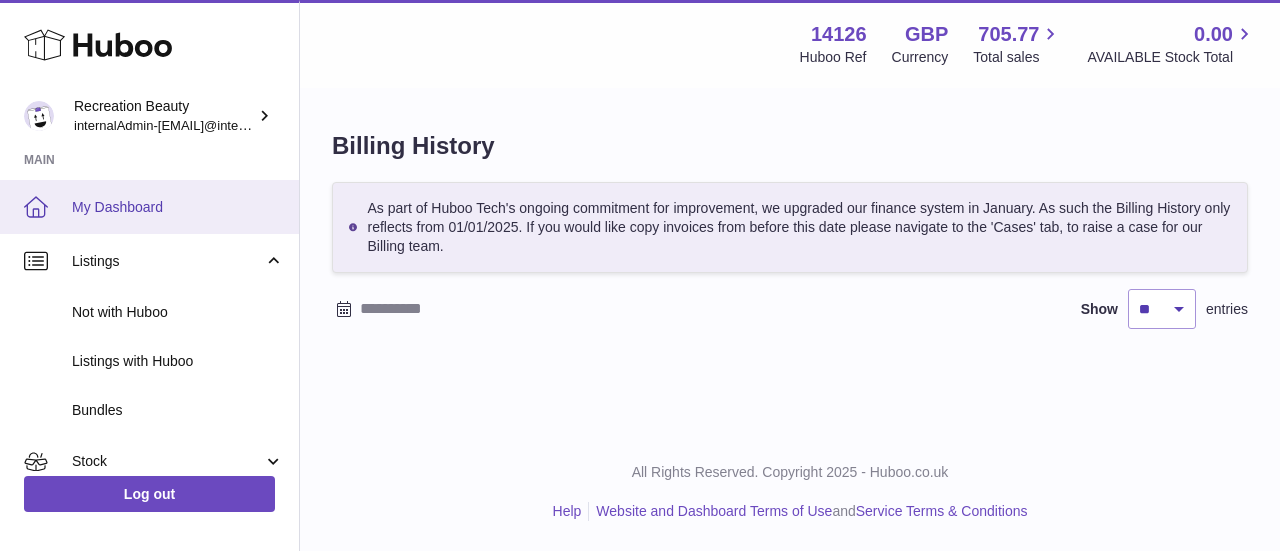 click on "My Dashboard" at bounding box center [178, 207] 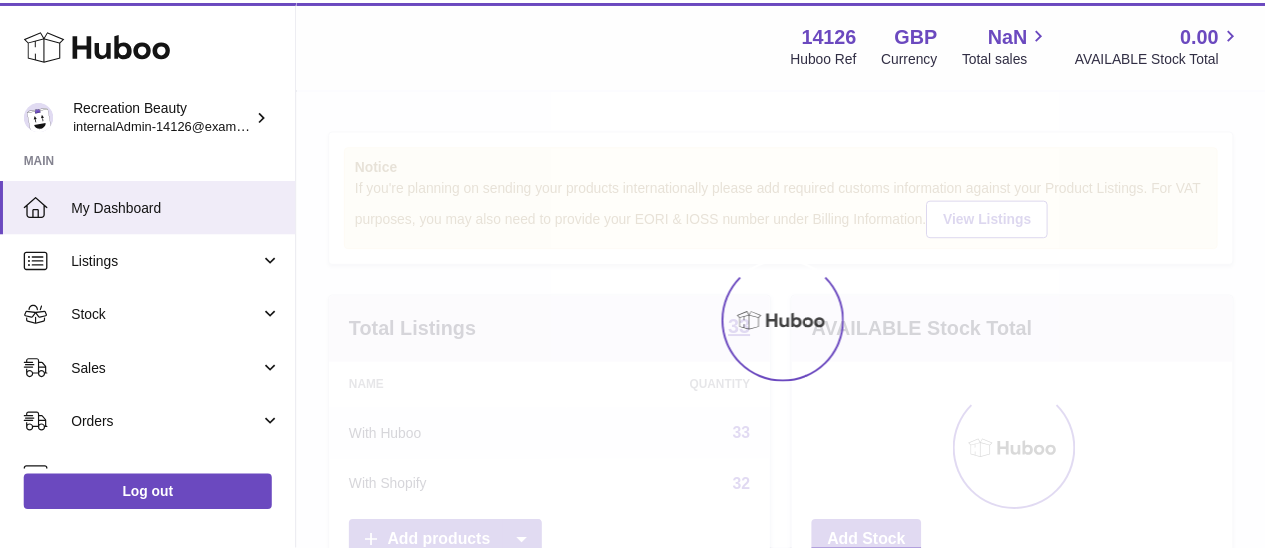 scroll, scrollTop: 0, scrollLeft: 0, axis: both 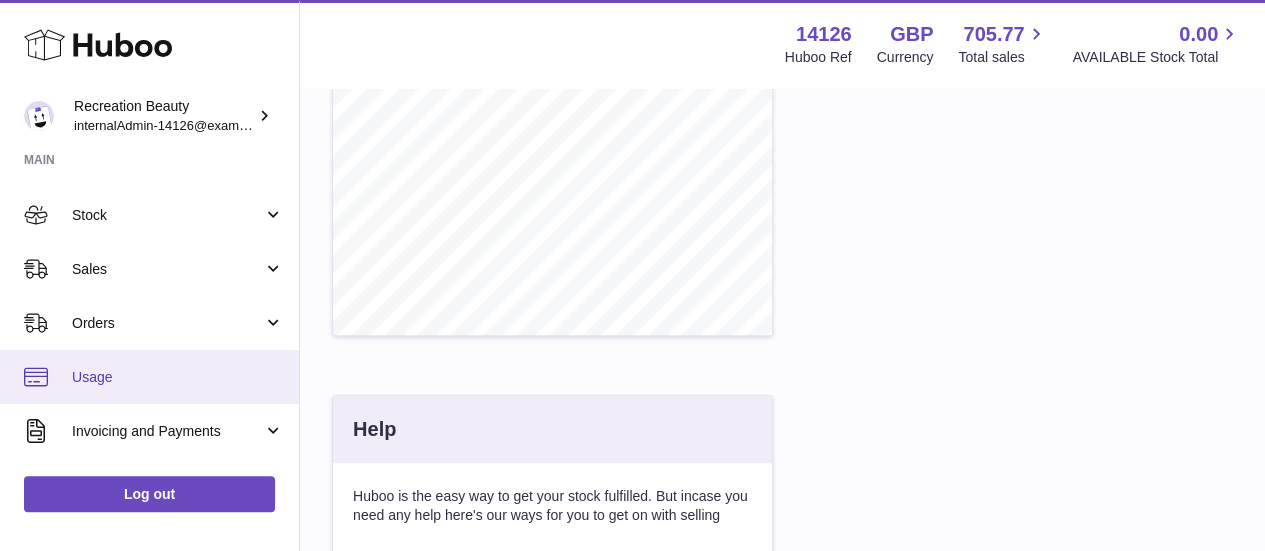 click on "Usage" at bounding box center [178, 377] 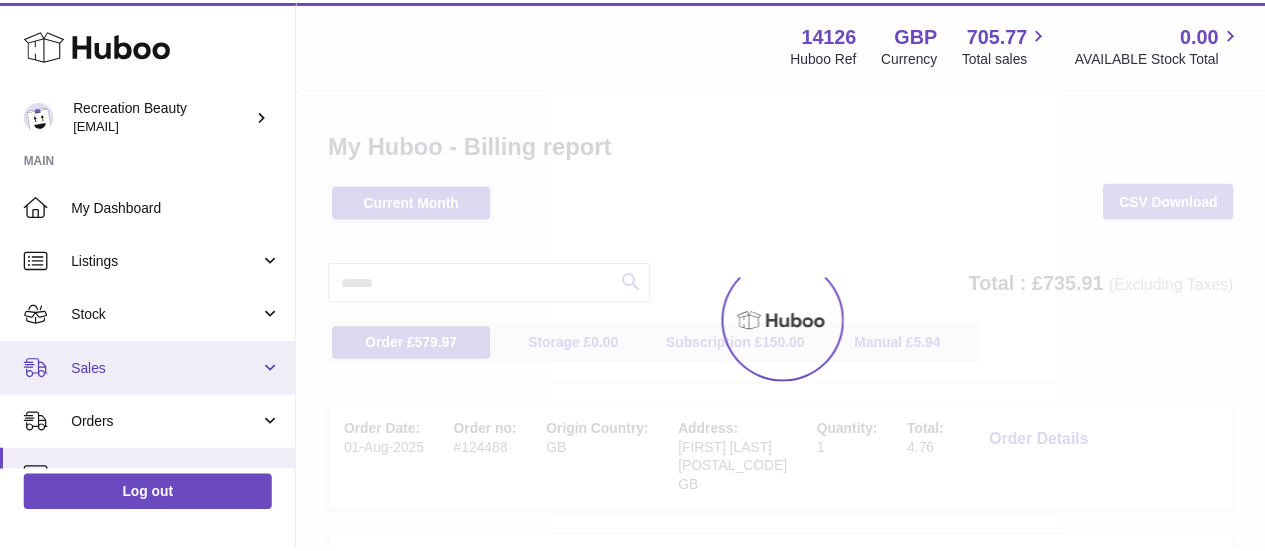 scroll, scrollTop: 0, scrollLeft: 0, axis: both 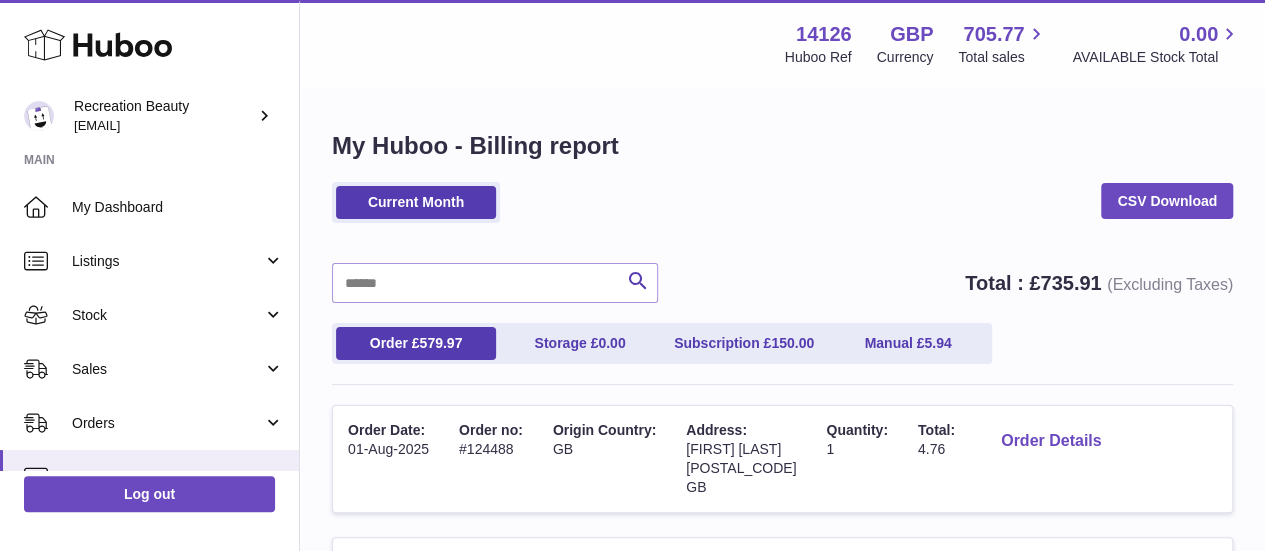 click on "Order Details" at bounding box center [1051, 441] 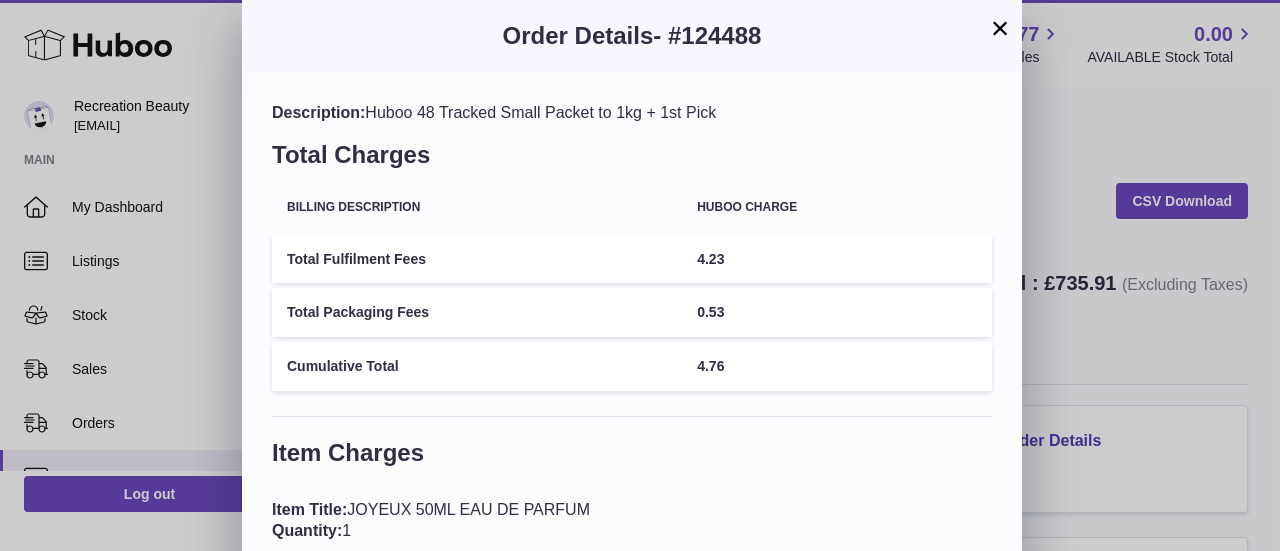 click on "×" at bounding box center [1000, 28] 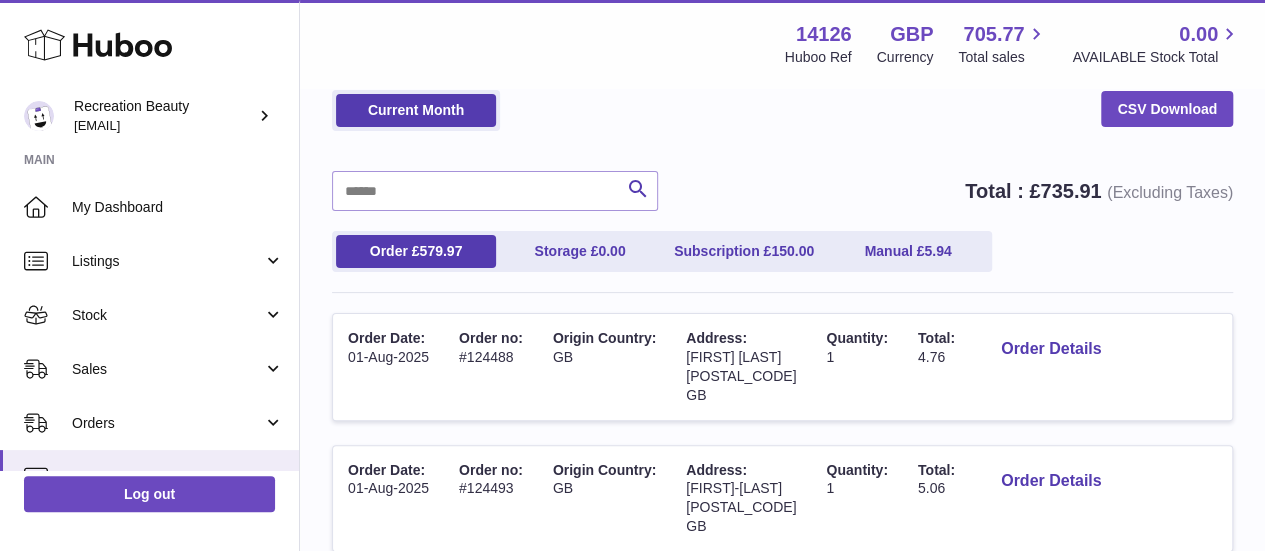 scroll, scrollTop: 300, scrollLeft: 0, axis: vertical 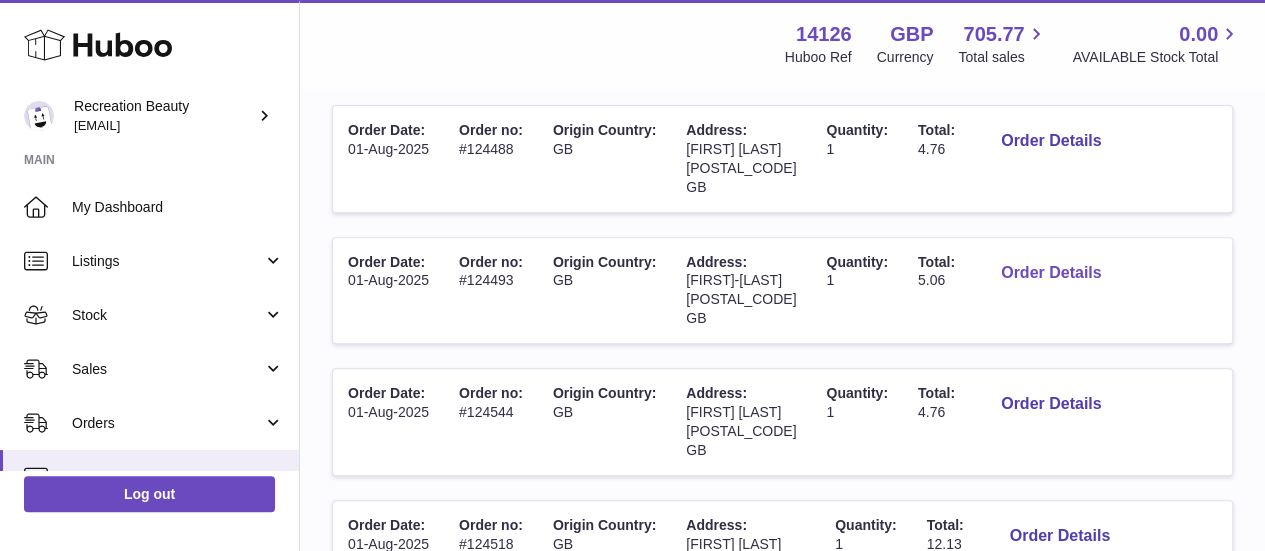 click on "Order Details" at bounding box center [1051, 273] 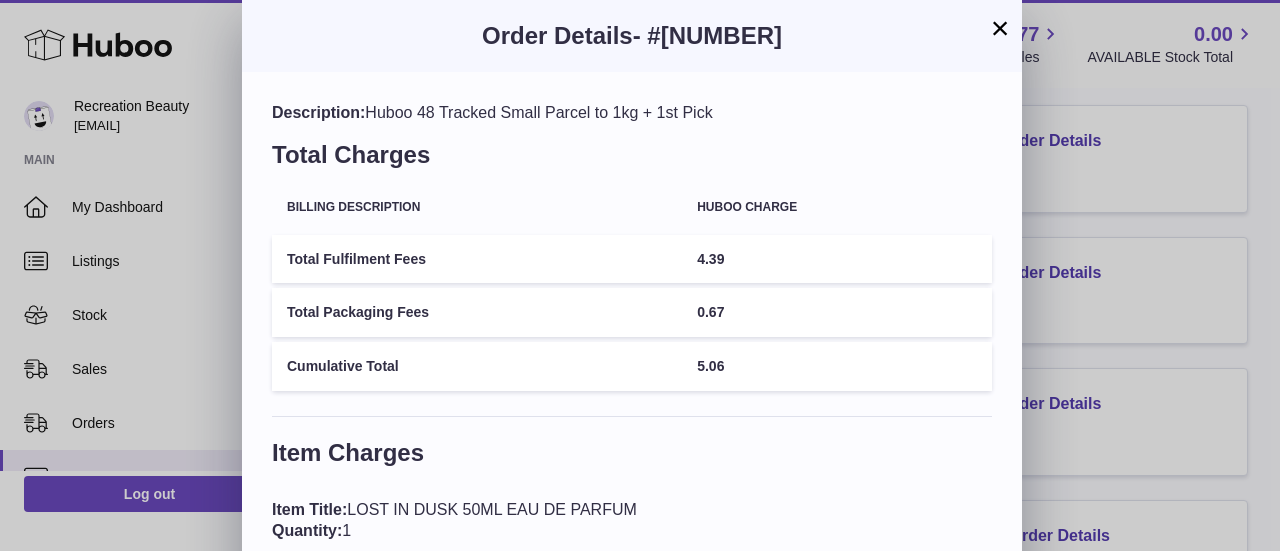 click on "×" at bounding box center [1000, 28] 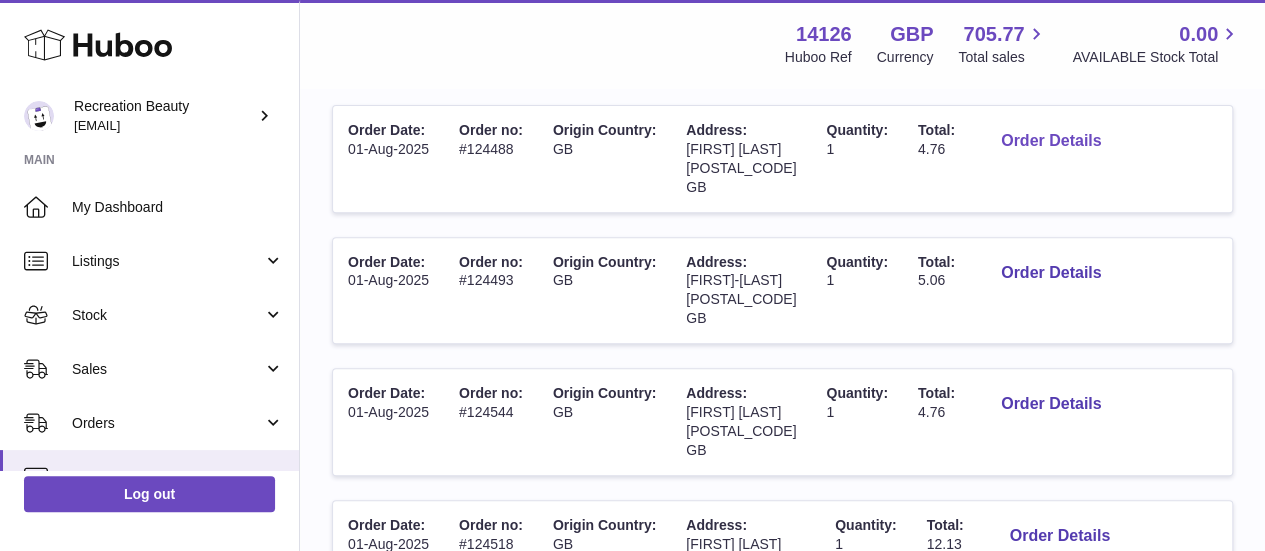 click on "Order Details" at bounding box center [1051, 141] 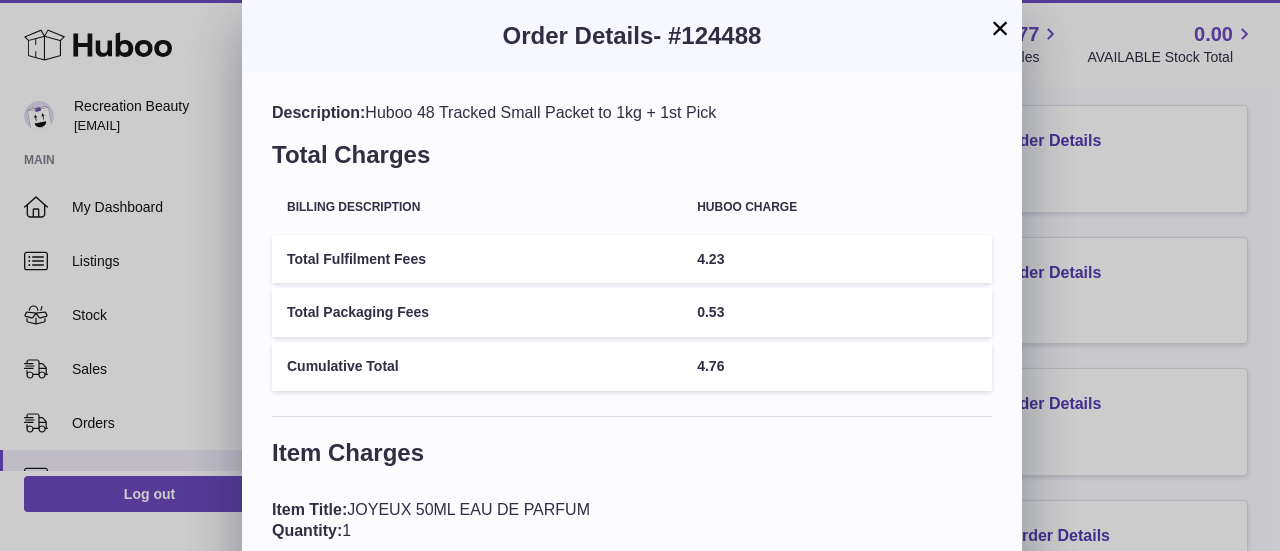 click on "×" at bounding box center (1000, 28) 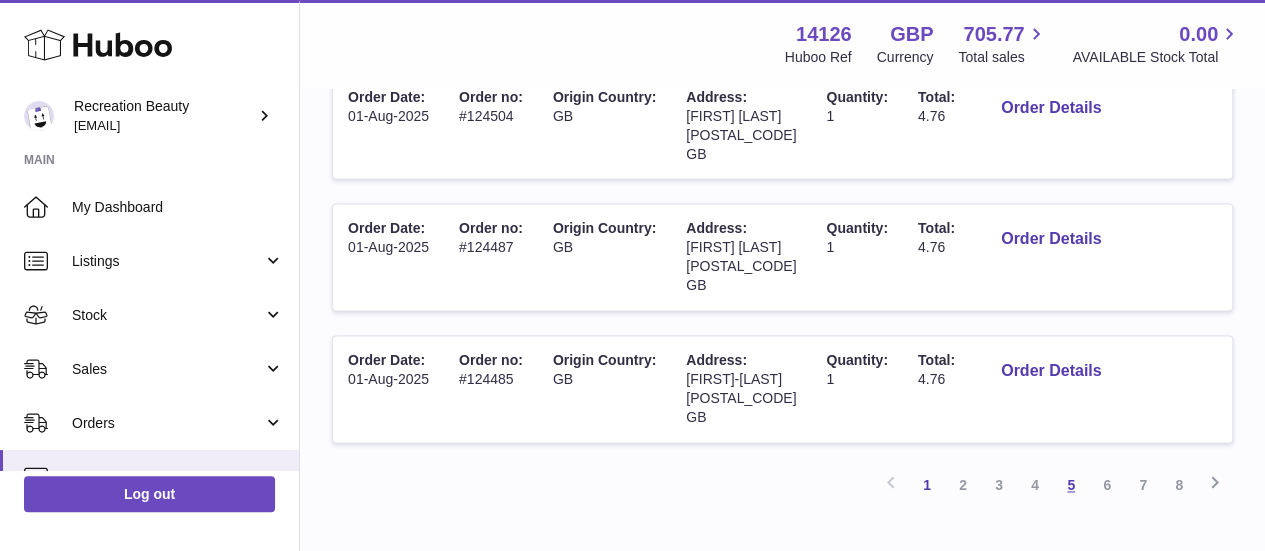scroll, scrollTop: 1371, scrollLeft: 0, axis: vertical 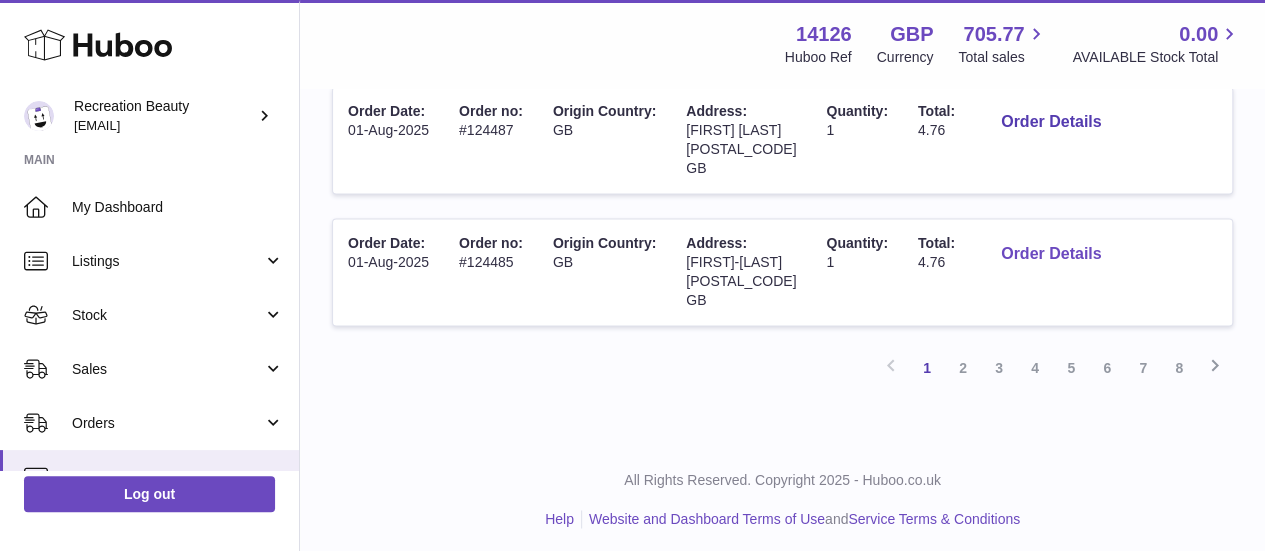 click on "Order Details" at bounding box center (1051, 254) 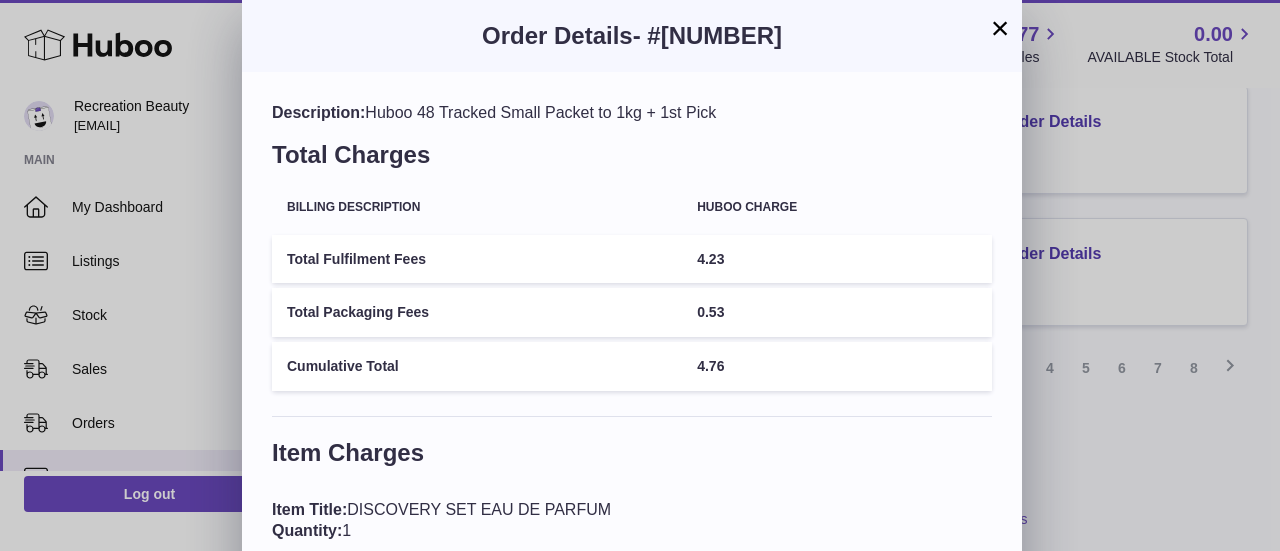 click on "×" at bounding box center (1000, 28) 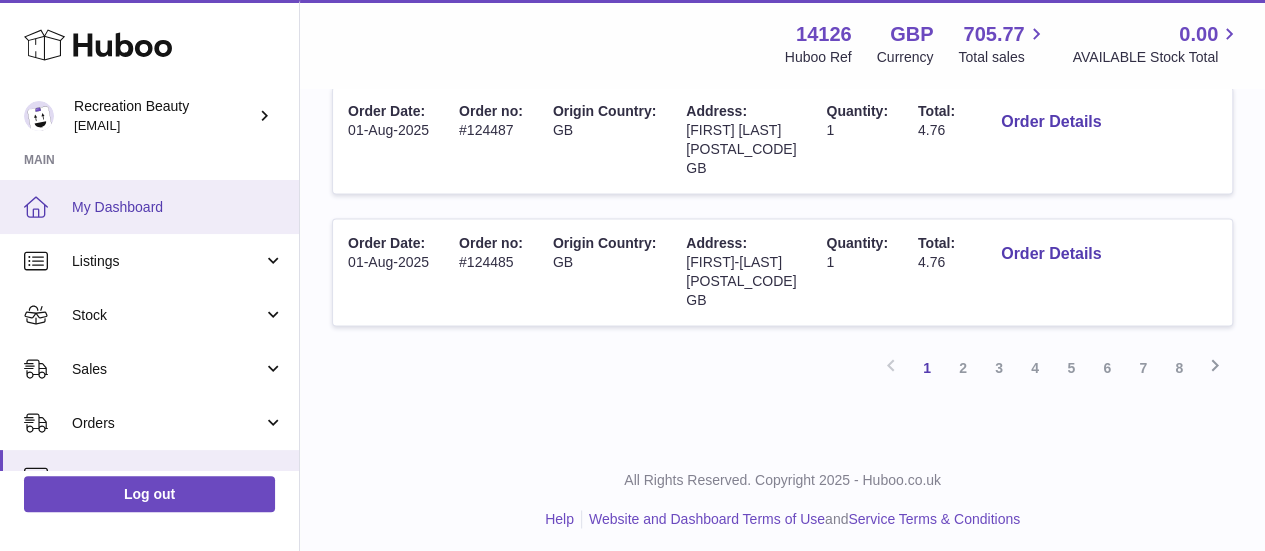 click on "My Dashboard" at bounding box center (178, 207) 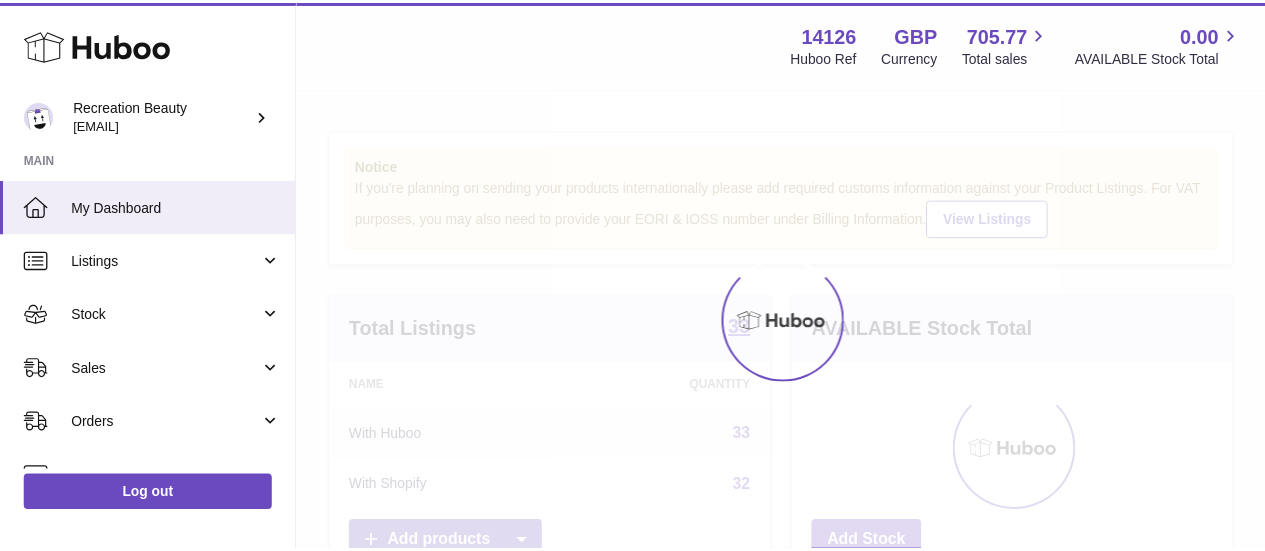 scroll, scrollTop: 0, scrollLeft: 0, axis: both 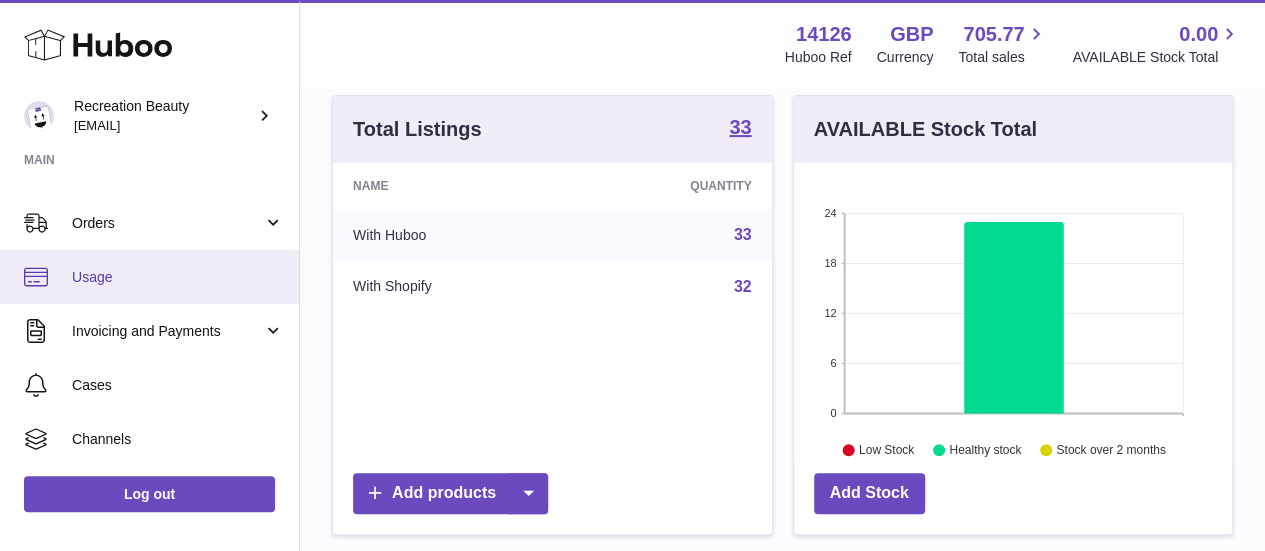 click on "Usage" at bounding box center (178, 277) 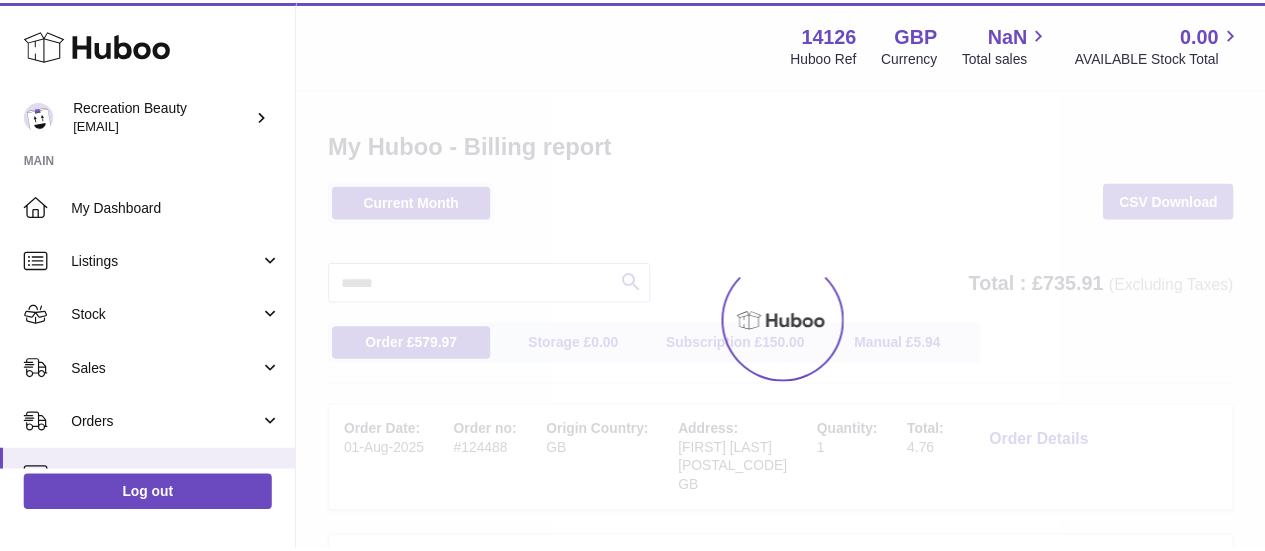 scroll, scrollTop: 0, scrollLeft: 0, axis: both 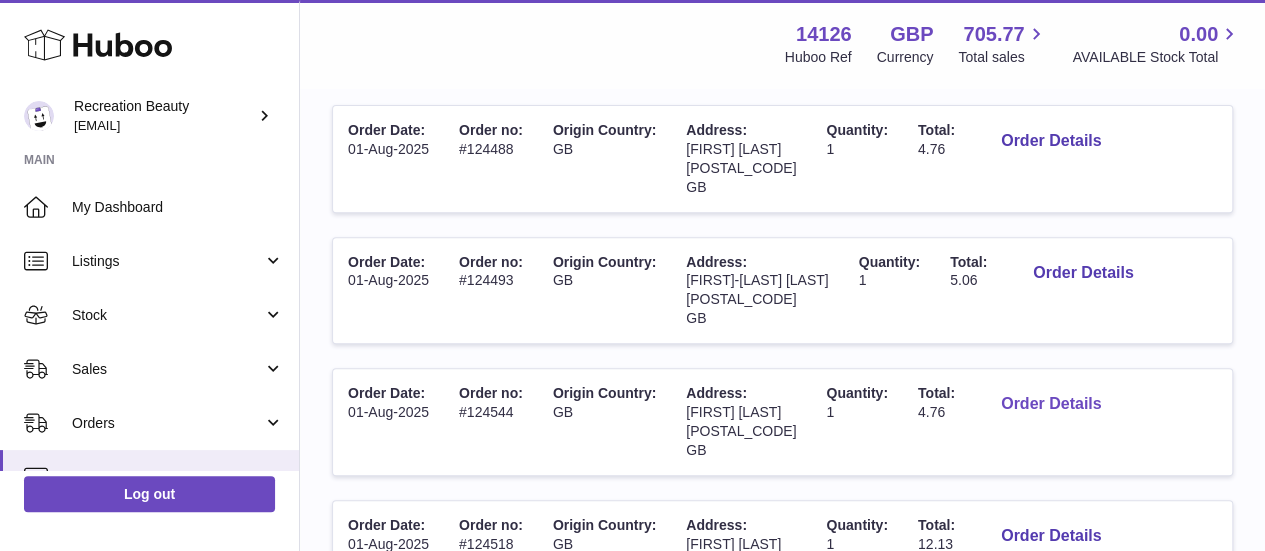 click on "Order Details" at bounding box center (1051, 404) 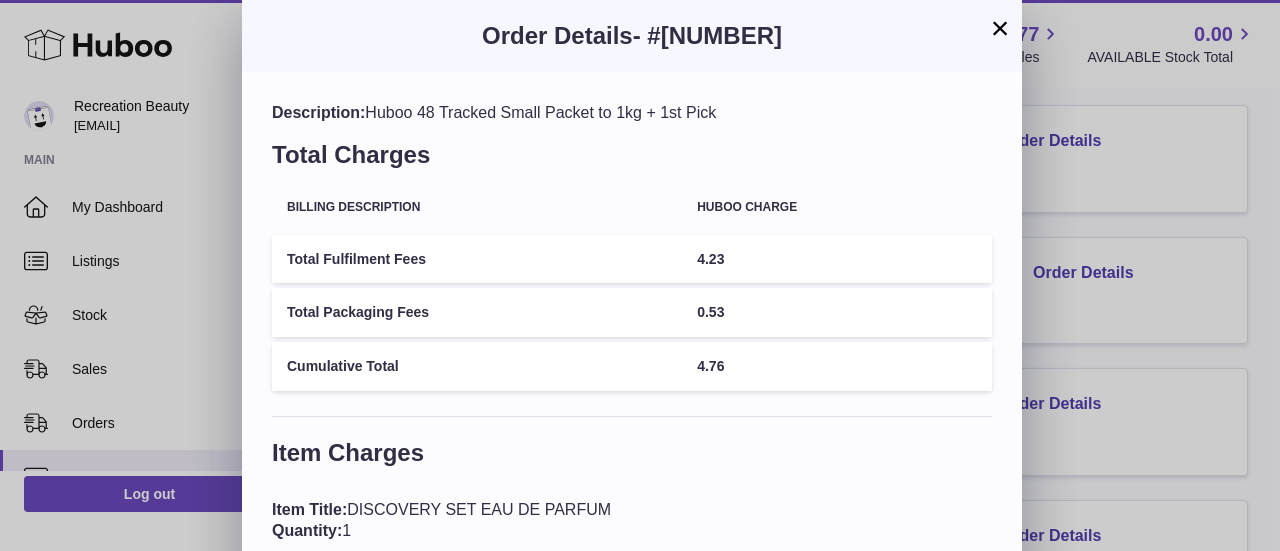 click on "×" at bounding box center (1000, 28) 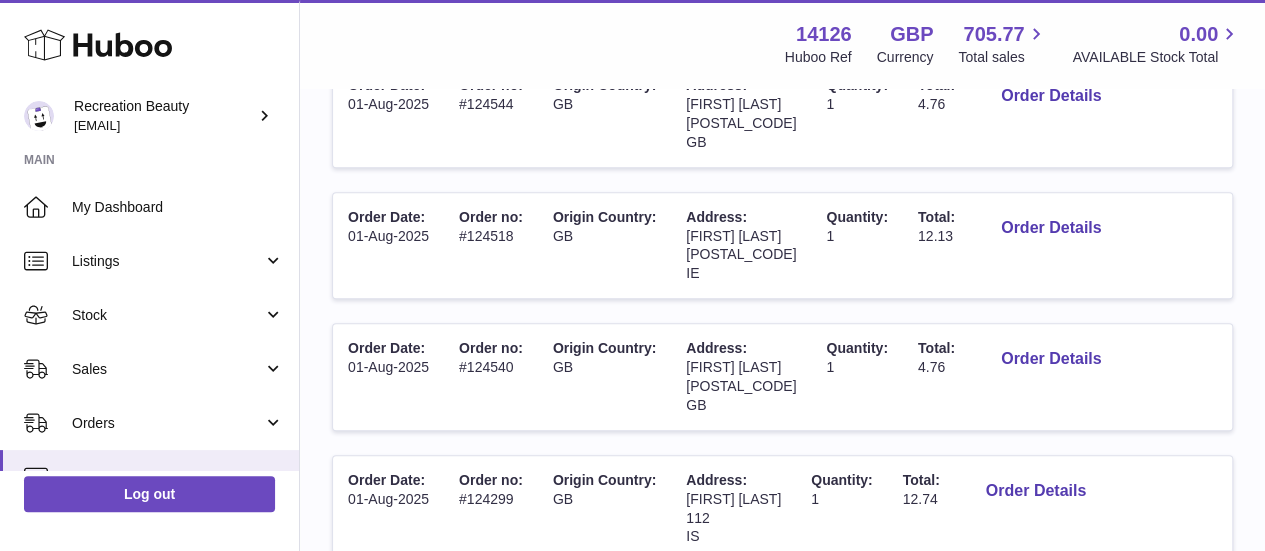 scroll, scrollTop: 700, scrollLeft: 0, axis: vertical 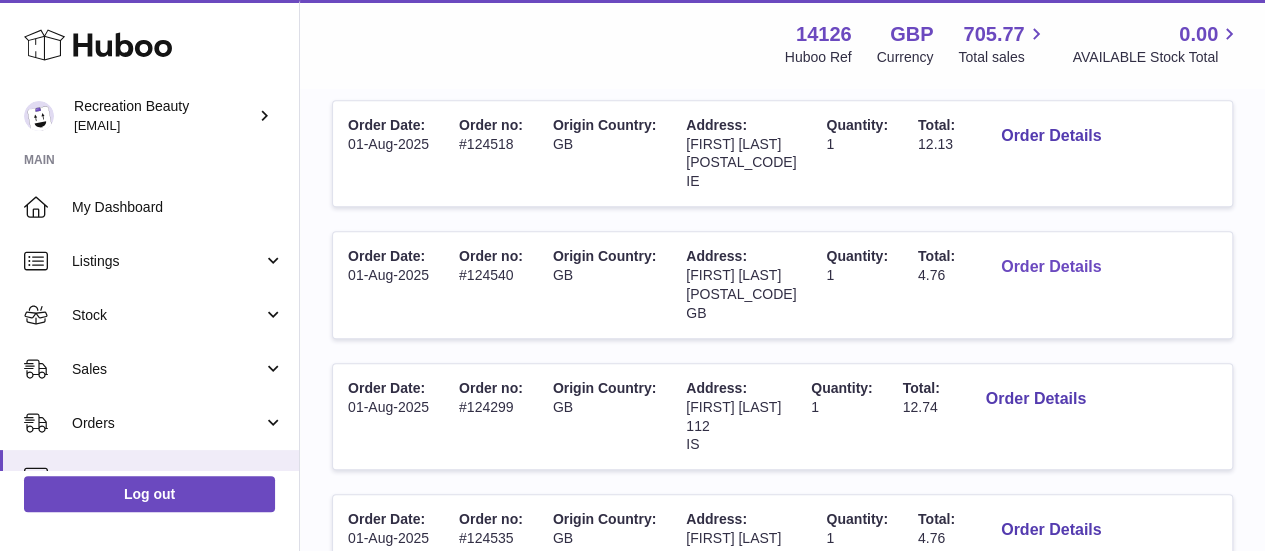 click on "Order Details" at bounding box center [1051, 267] 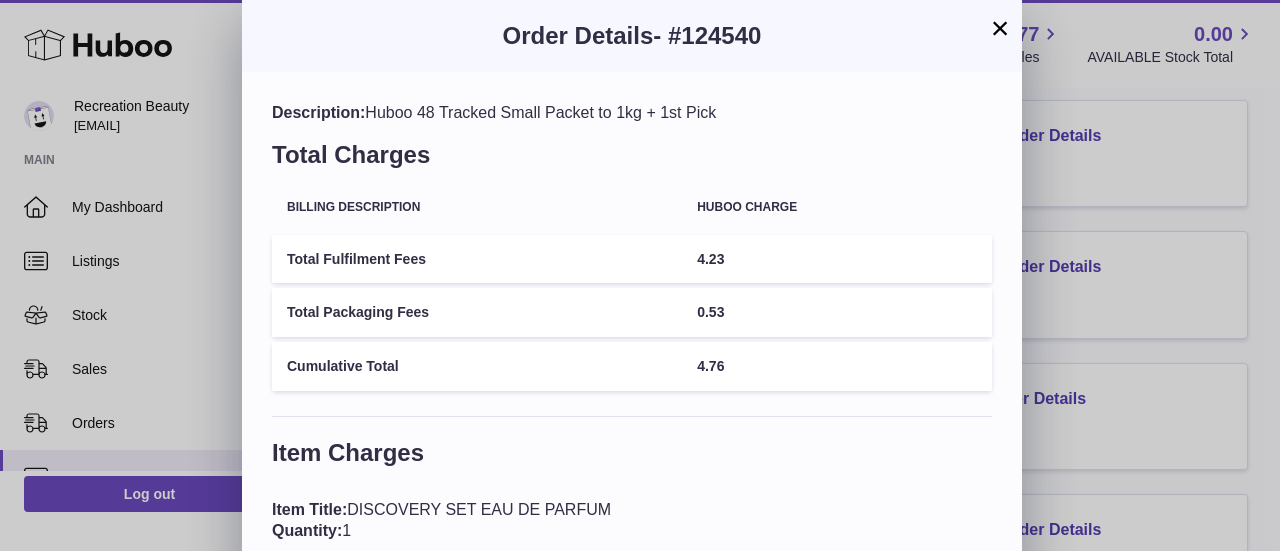 click on "×" at bounding box center [1000, 28] 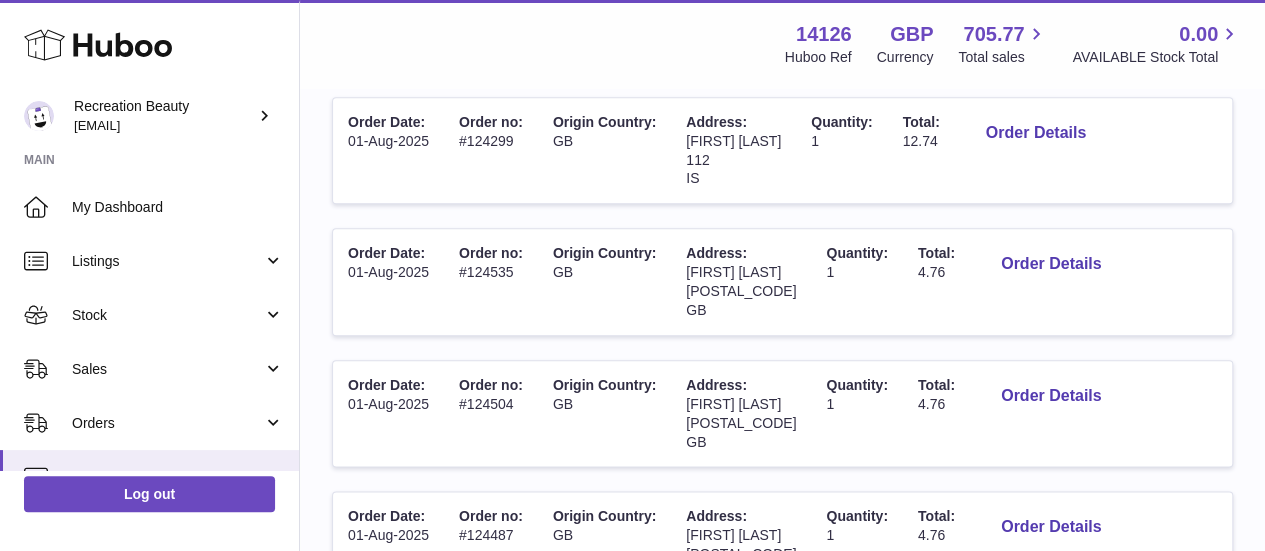 scroll, scrollTop: 1300, scrollLeft: 0, axis: vertical 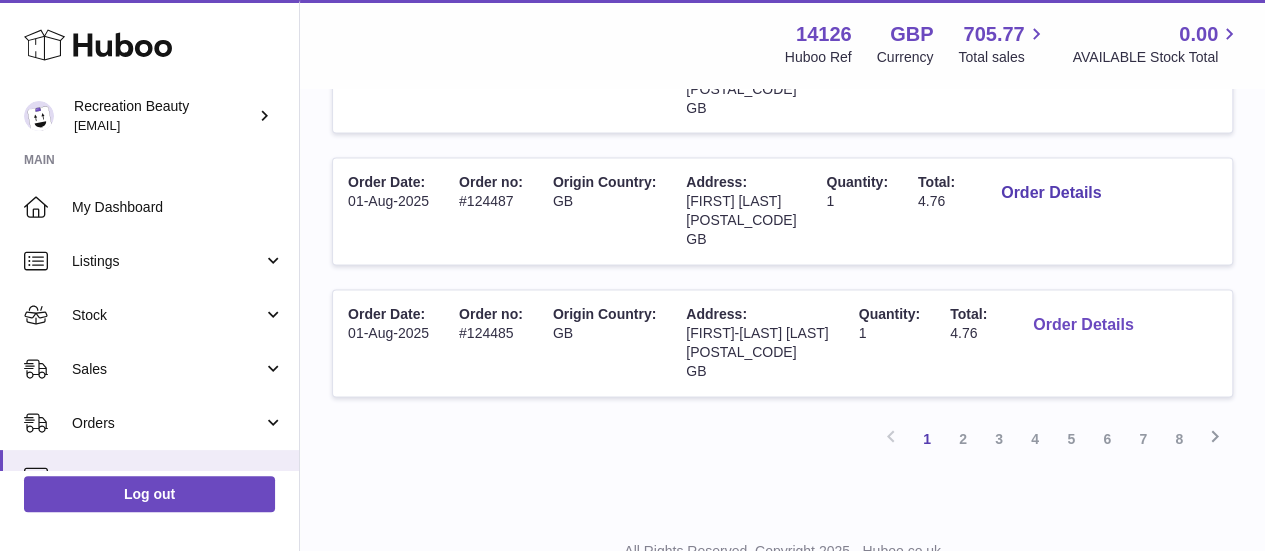 click on "Order Details" at bounding box center [1083, 325] 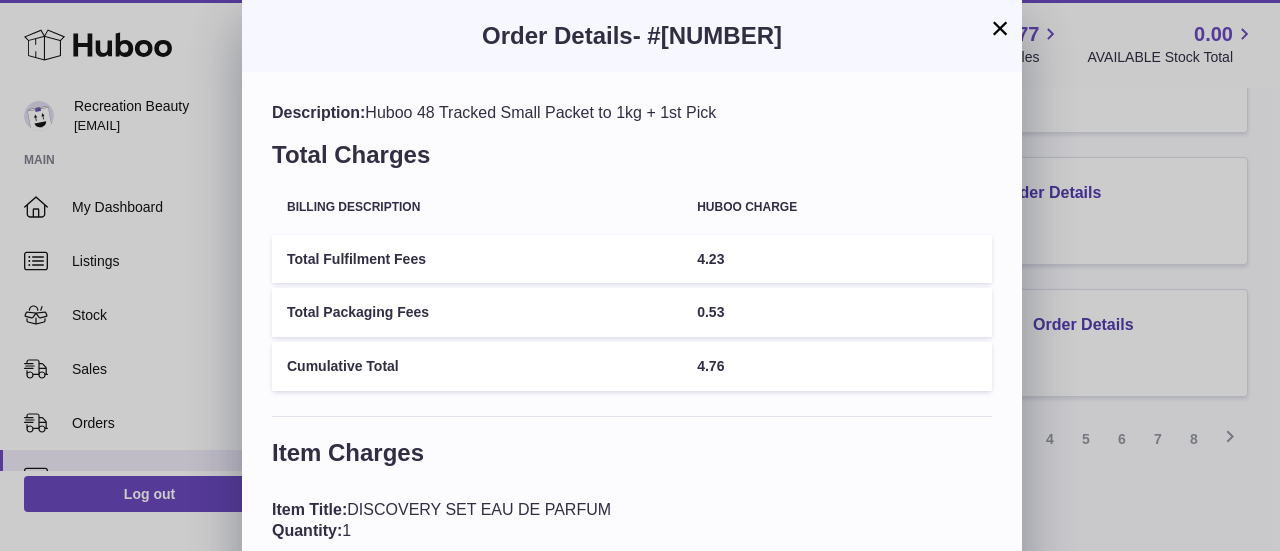 click on "×" at bounding box center [1000, 28] 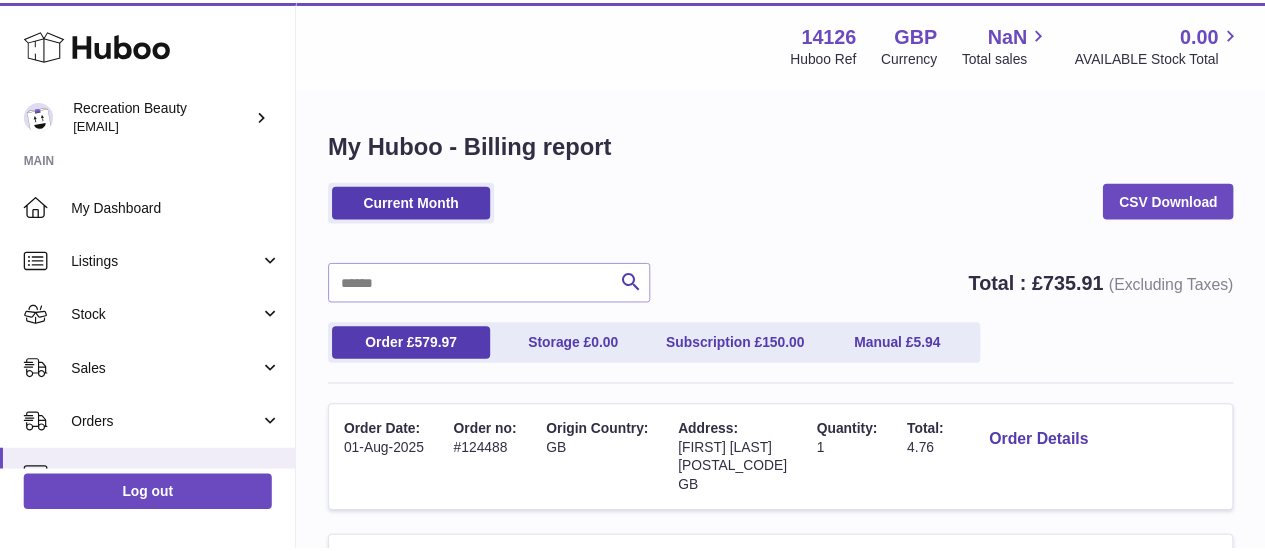 scroll, scrollTop: 0, scrollLeft: 0, axis: both 